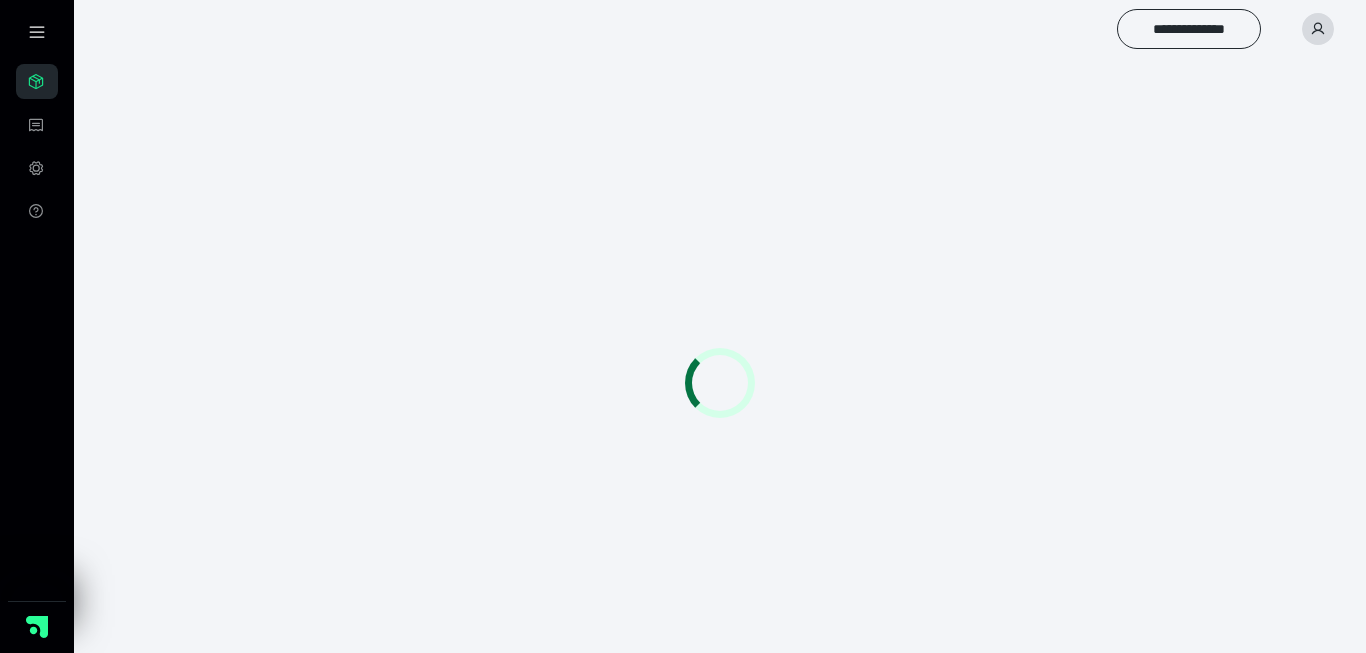 scroll, scrollTop: 0, scrollLeft: 0, axis: both 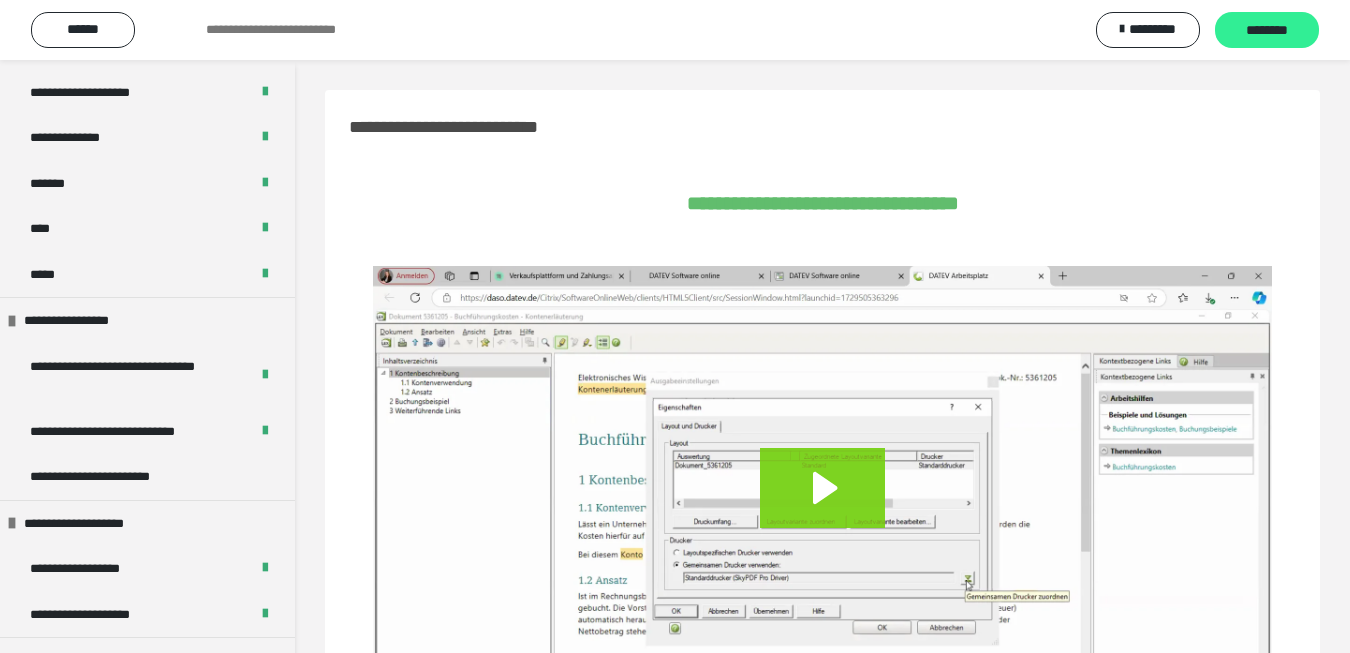 drag, startPoint x: 1255, startPoint y: 24, endPoint x: 1256, endPoint y: 34, distance: 10.049875 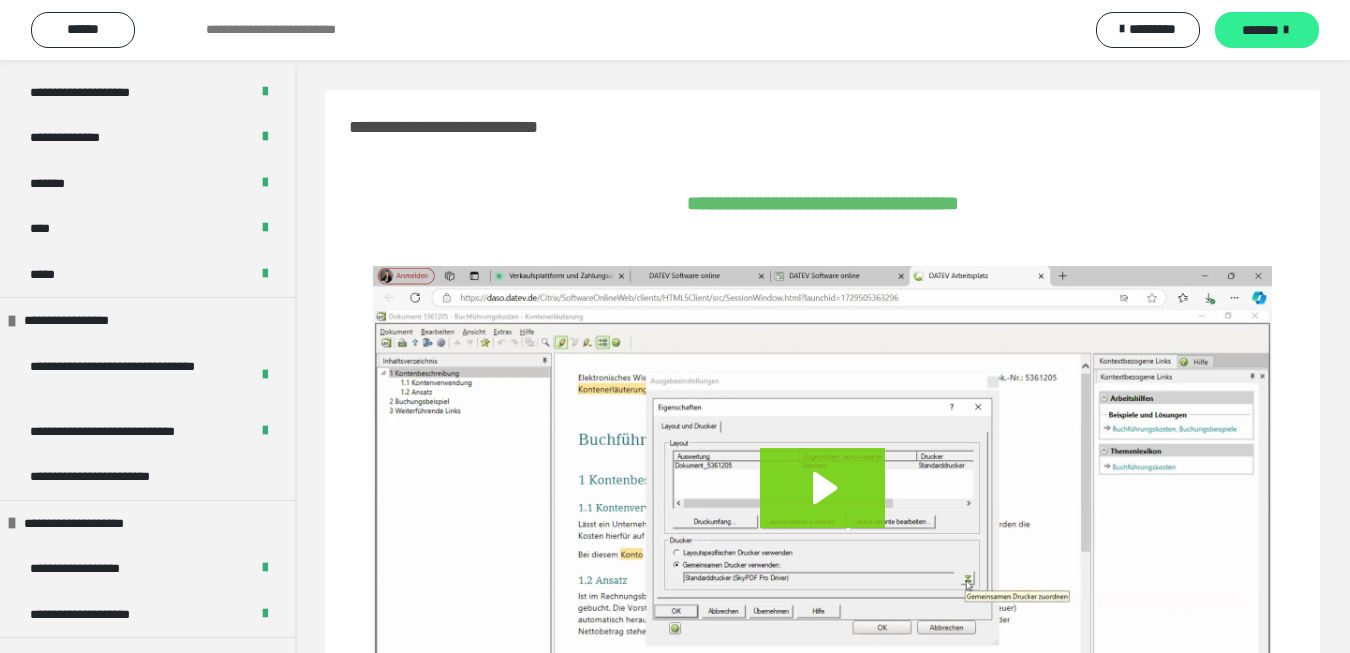 click on "*******" at bounding box center [1267, 30] 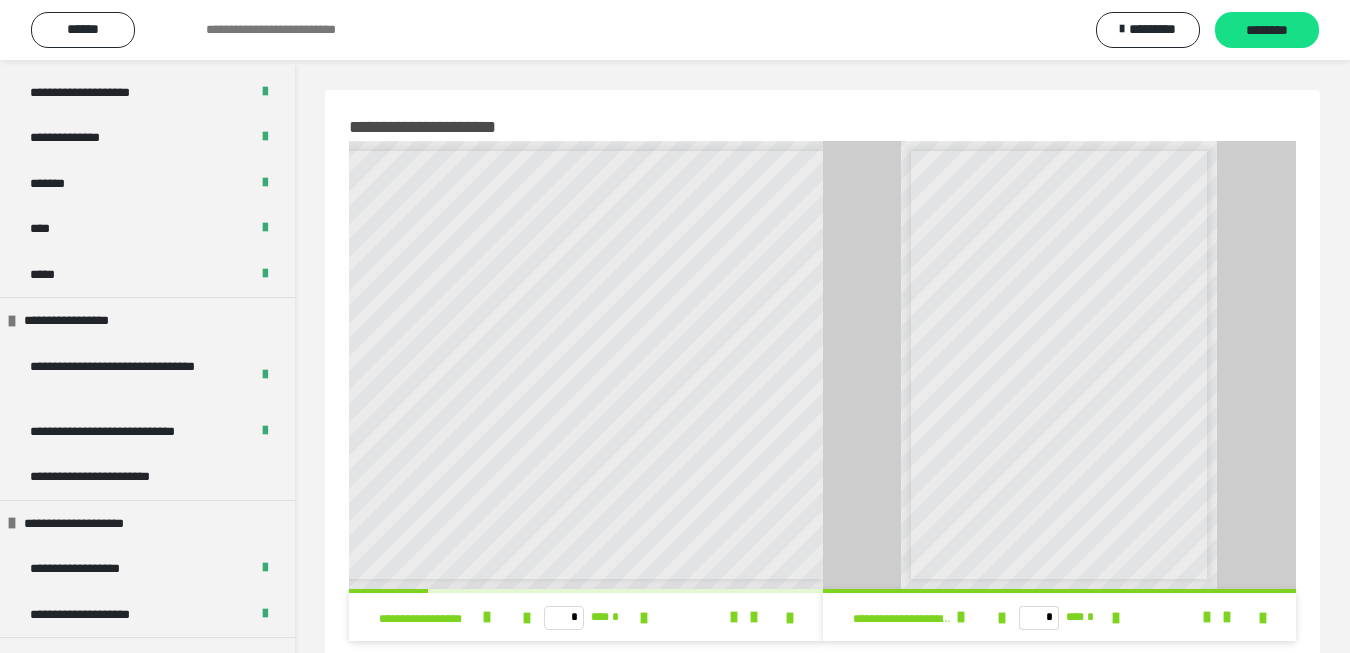 scroll, scrollTop: 0, scrollLeft: 117, axis: horizontal 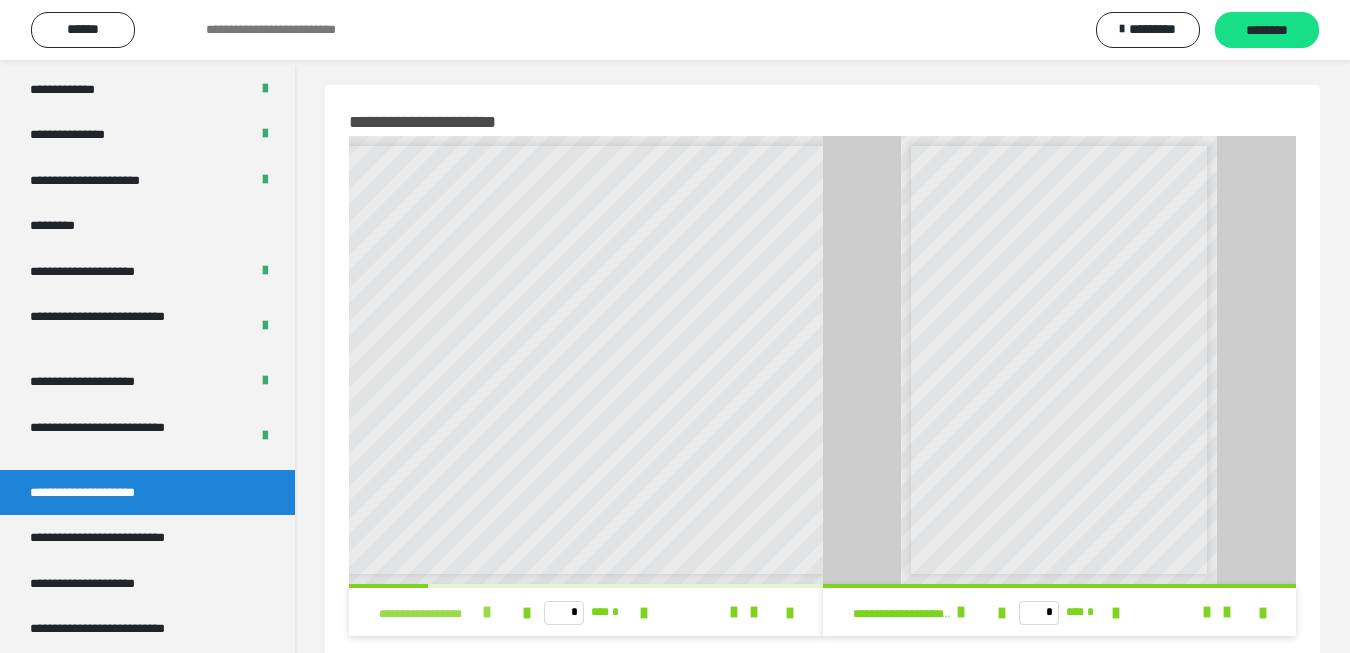 click at bounding box center (487, 612) 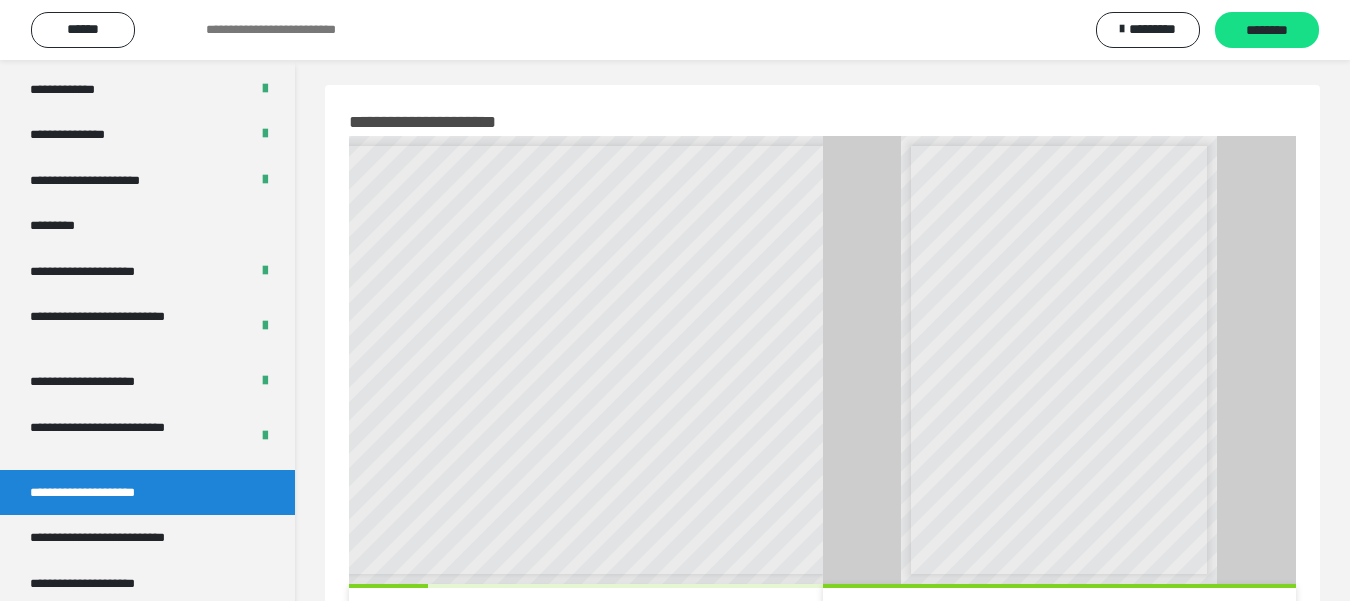 scroll, scrollTop: 8, scrollLeft: 0, axis: vertical 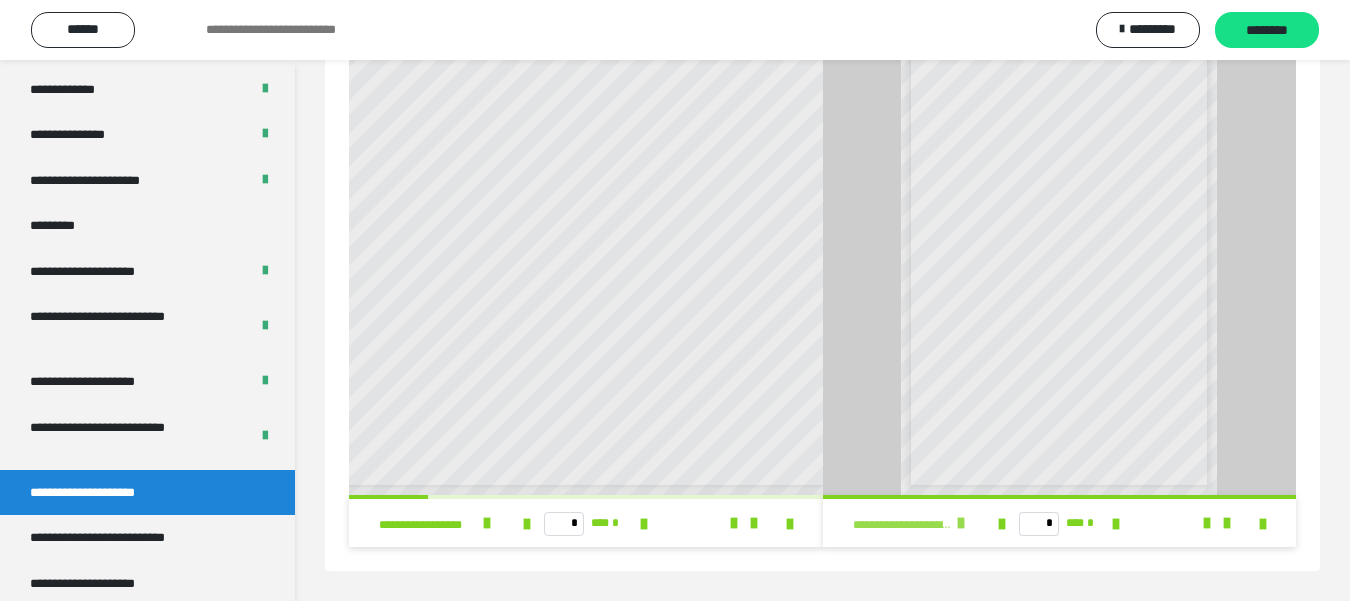 click at bounding box center [961, 523] 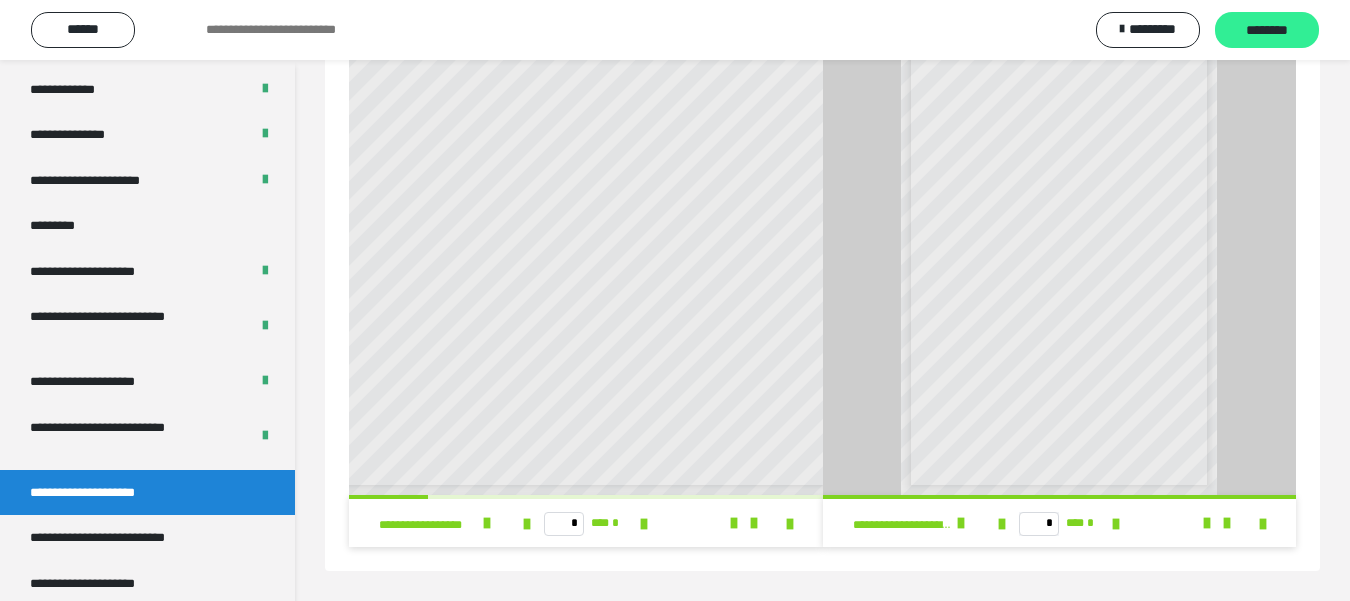 click on "********" at bounding box center [1267, 31] 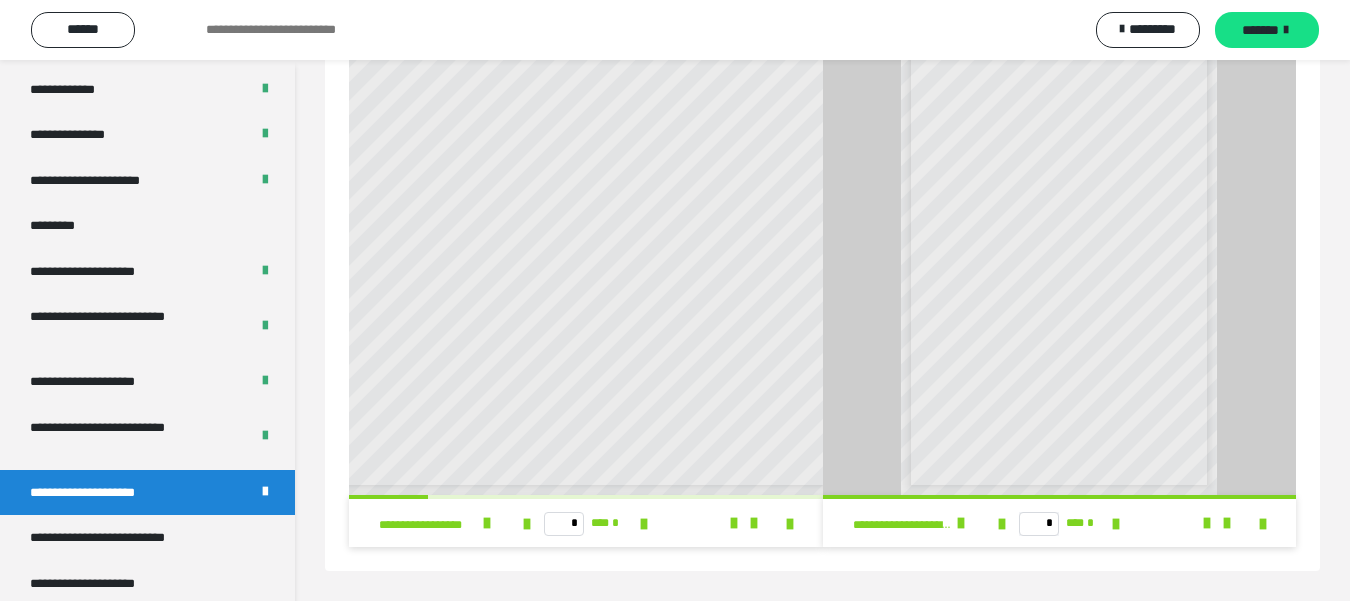 scroll, scrollTop: 0, scrollLeft: 0, axis: both 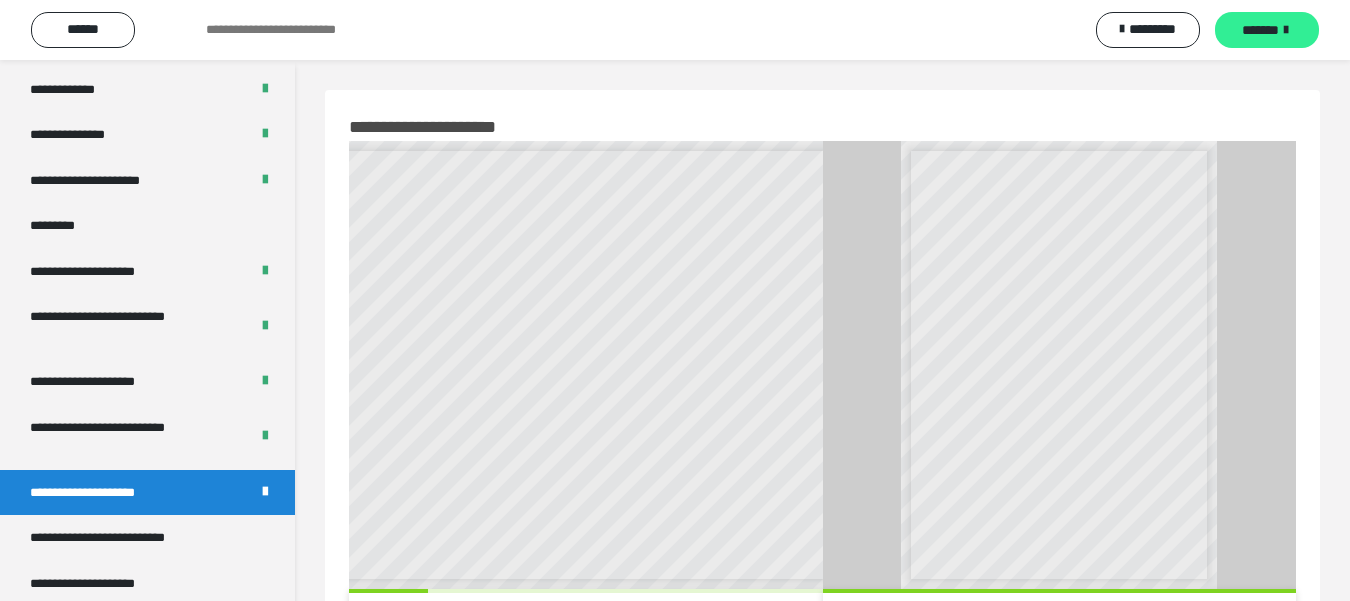 click on "*******" at bounding box center [1260, 30] 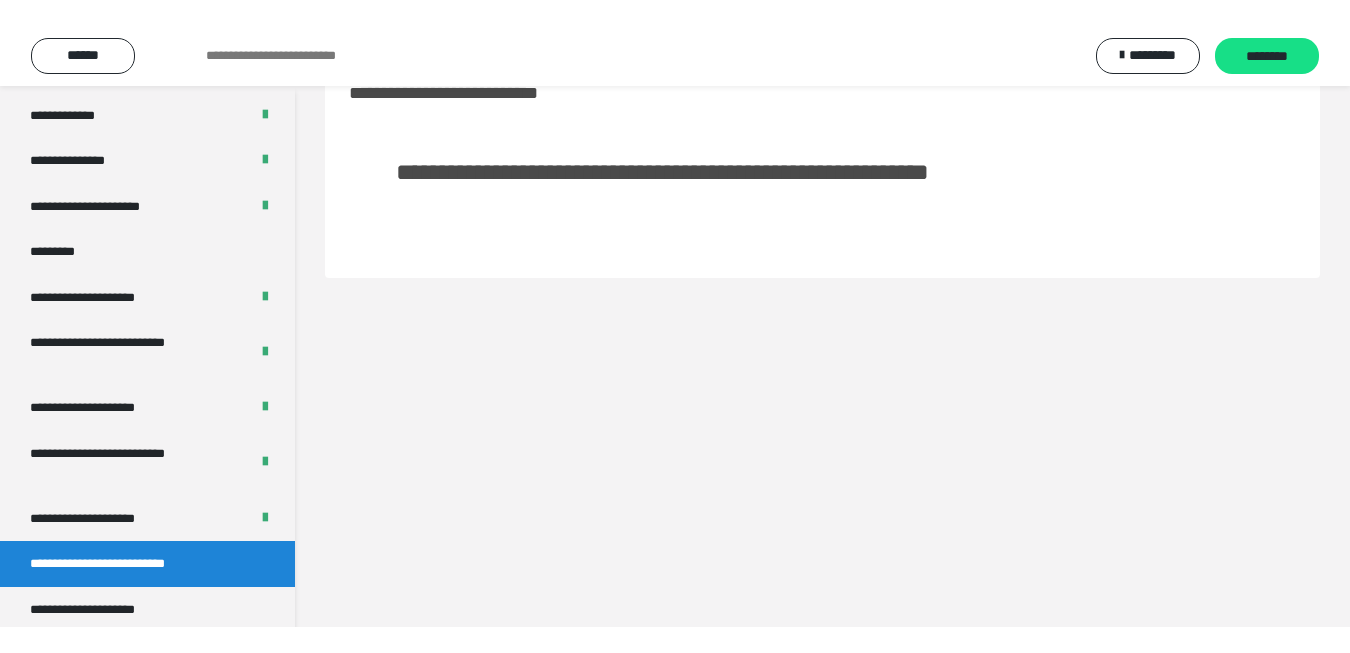 scroll, scrollTop: 0, scrollLeft: 0, axis: both 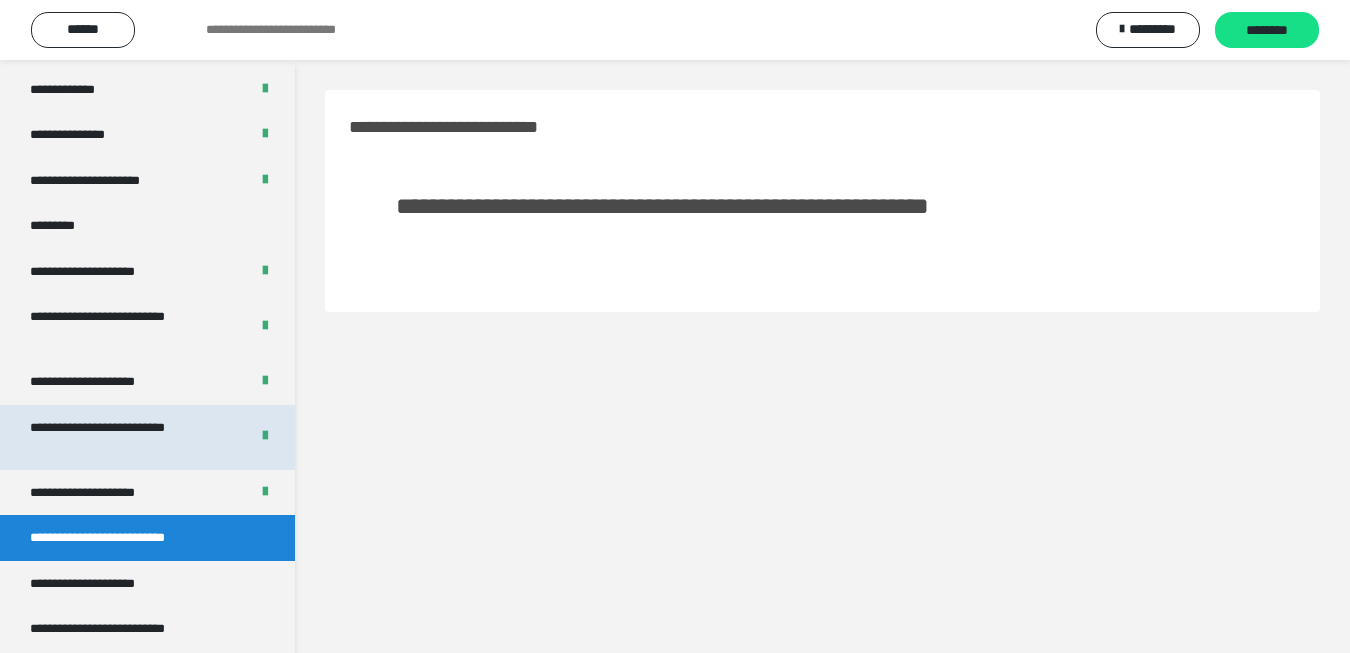 click on "**********" at bounding box center [123, 437] 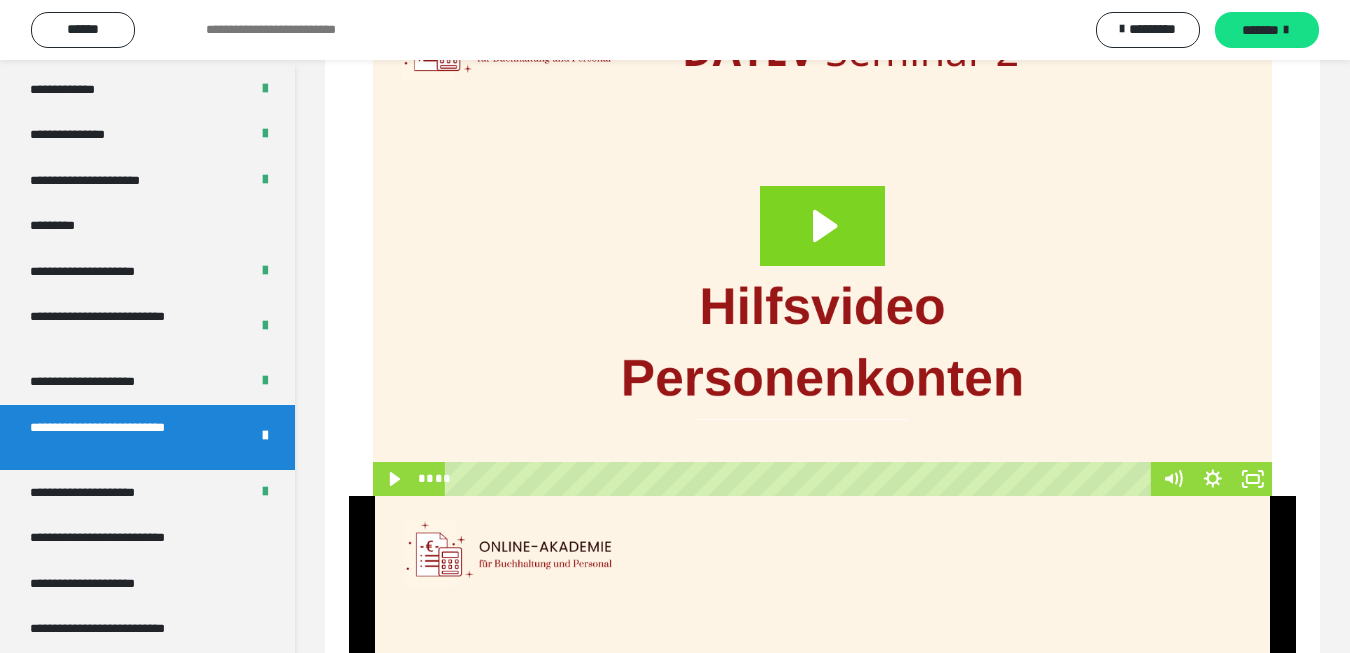 scroll, scrollTop: 1278, scrollLeft: 0, axis: vertical 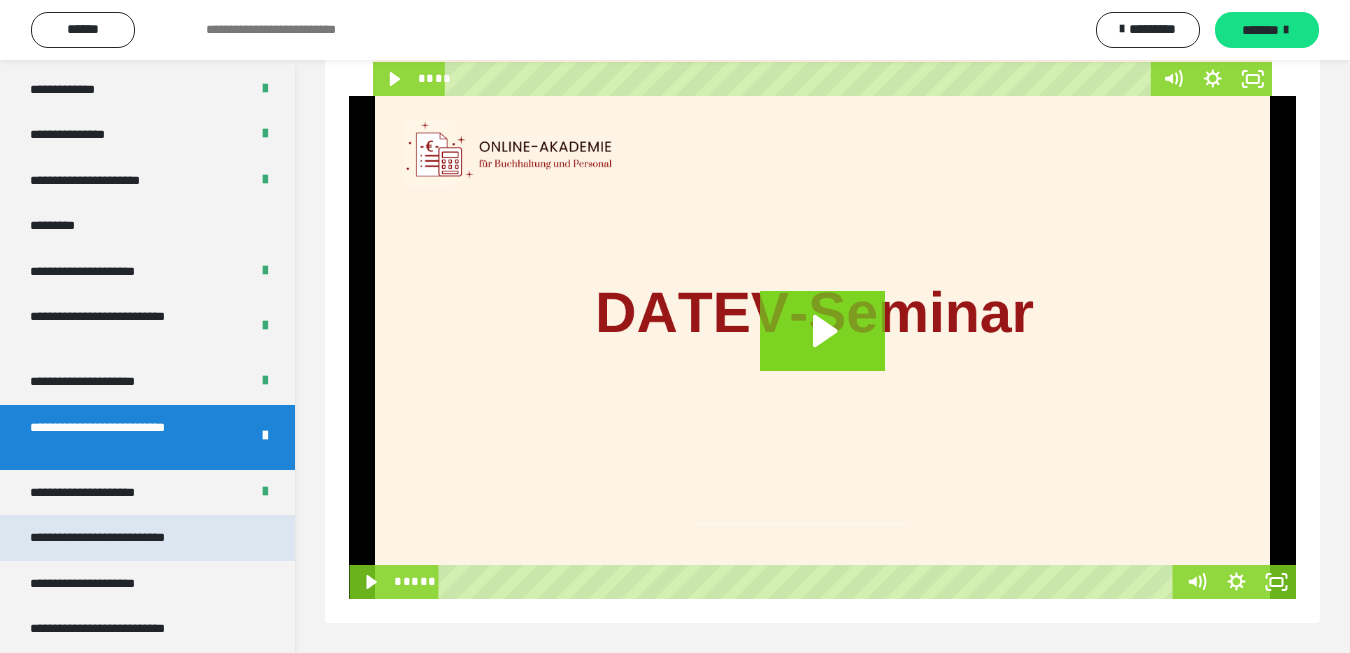 click on "**********" at bounding box center [126, 538] 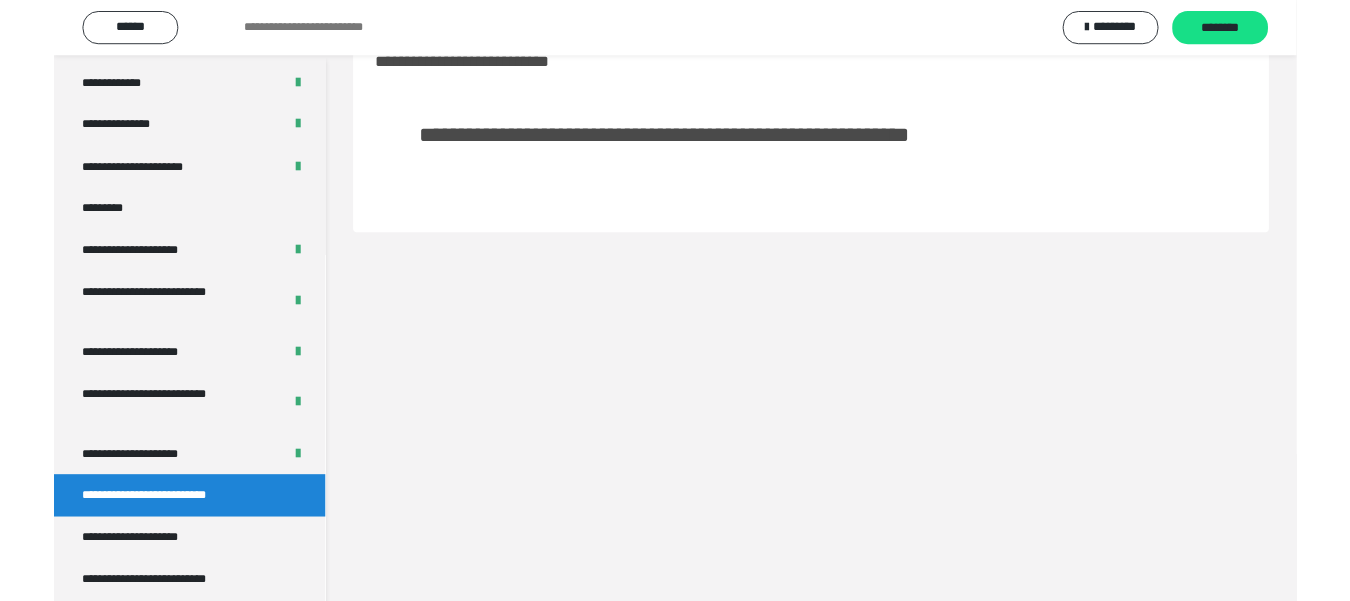 scroll, scrollTop: 60, scrollLeft: 0, axis: vertical 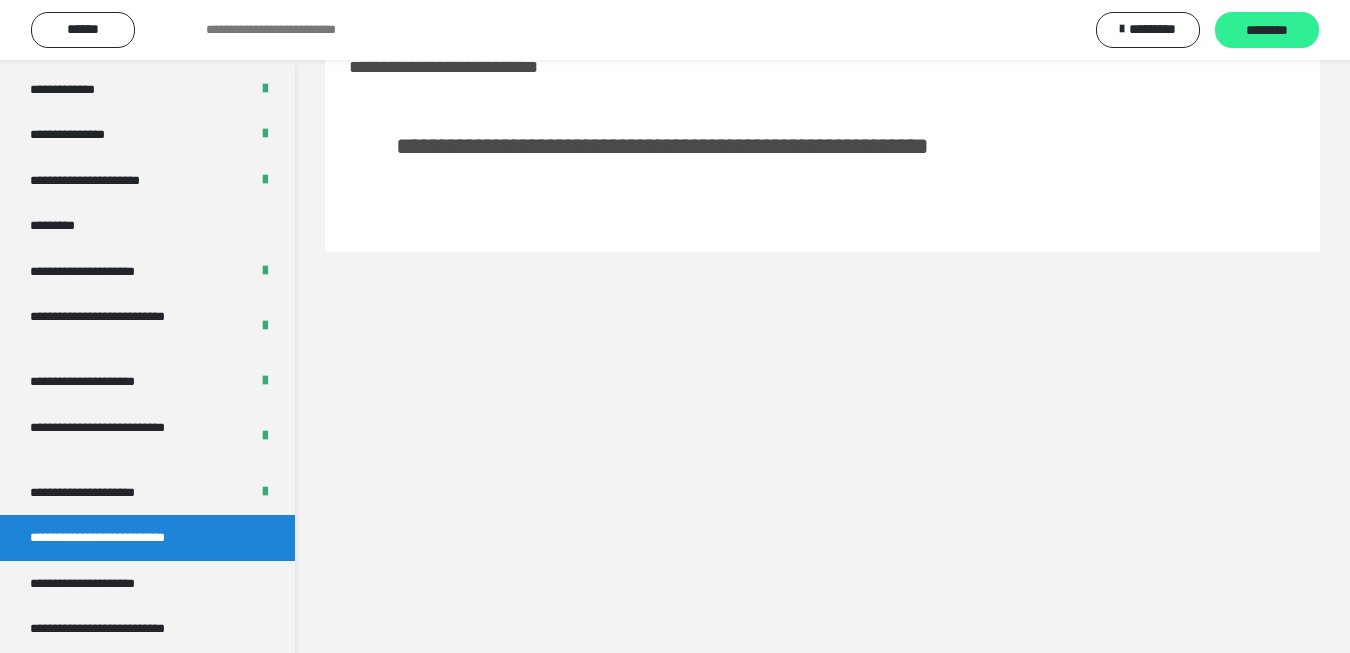 click on "********" at bounding box center [1267, 30] 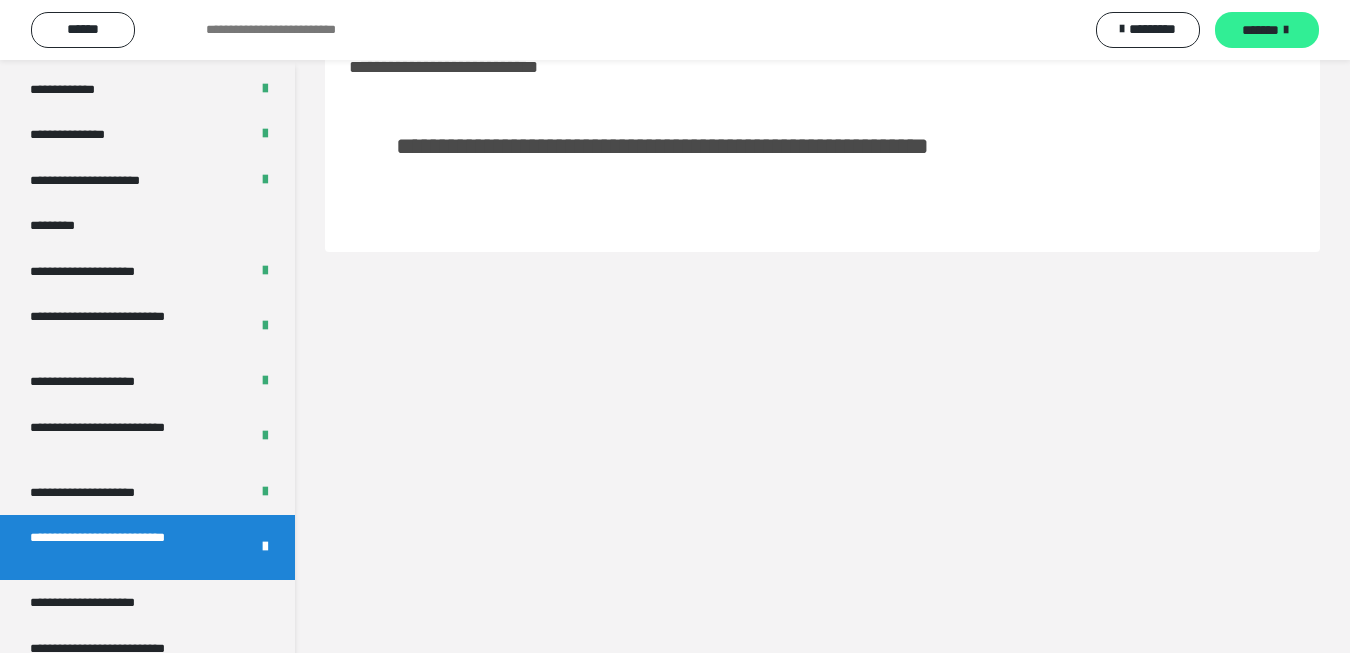 click on "*******" at bounding box center (1260, 30) 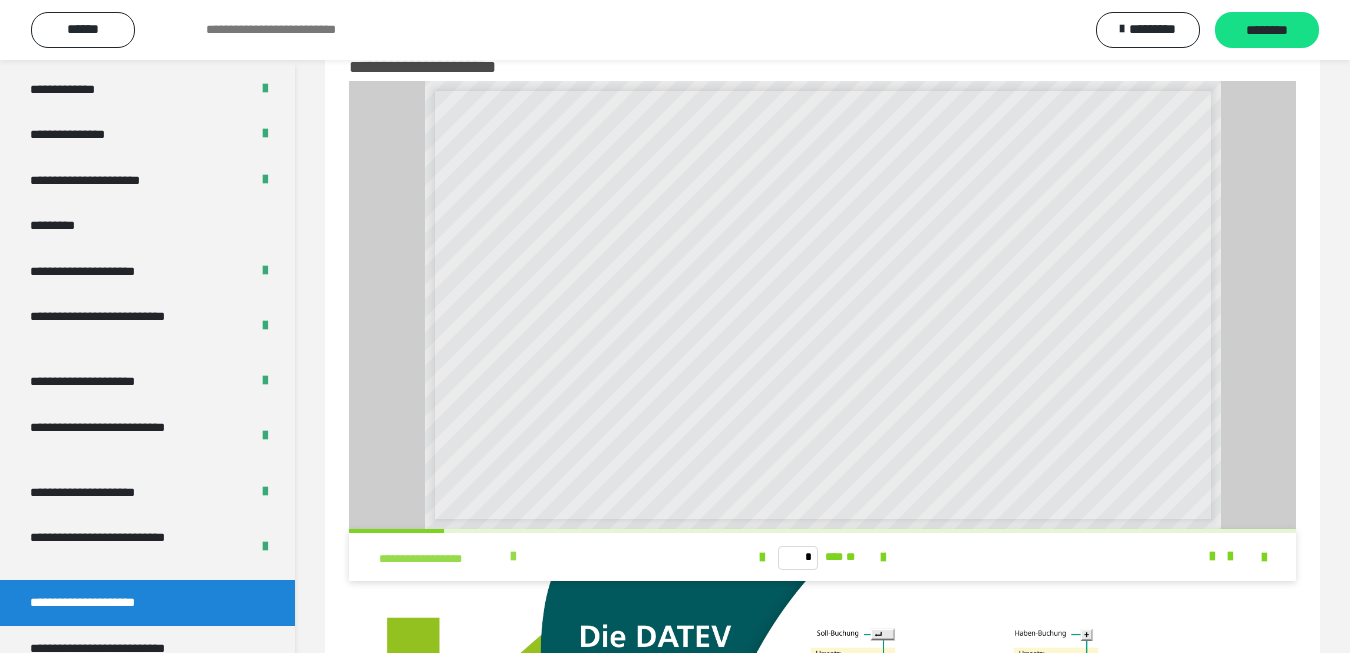 click at bounding box center (513, 557) 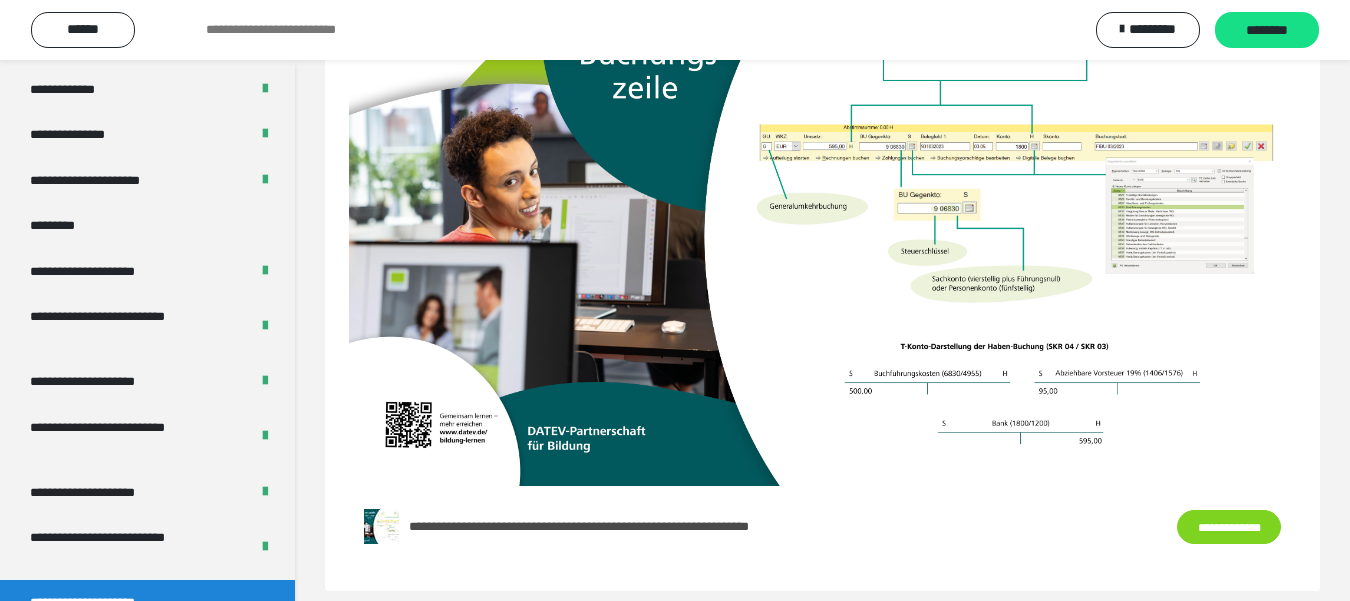 scroll, scrollTop: 706, scrollLeft: 0, axis: vertical 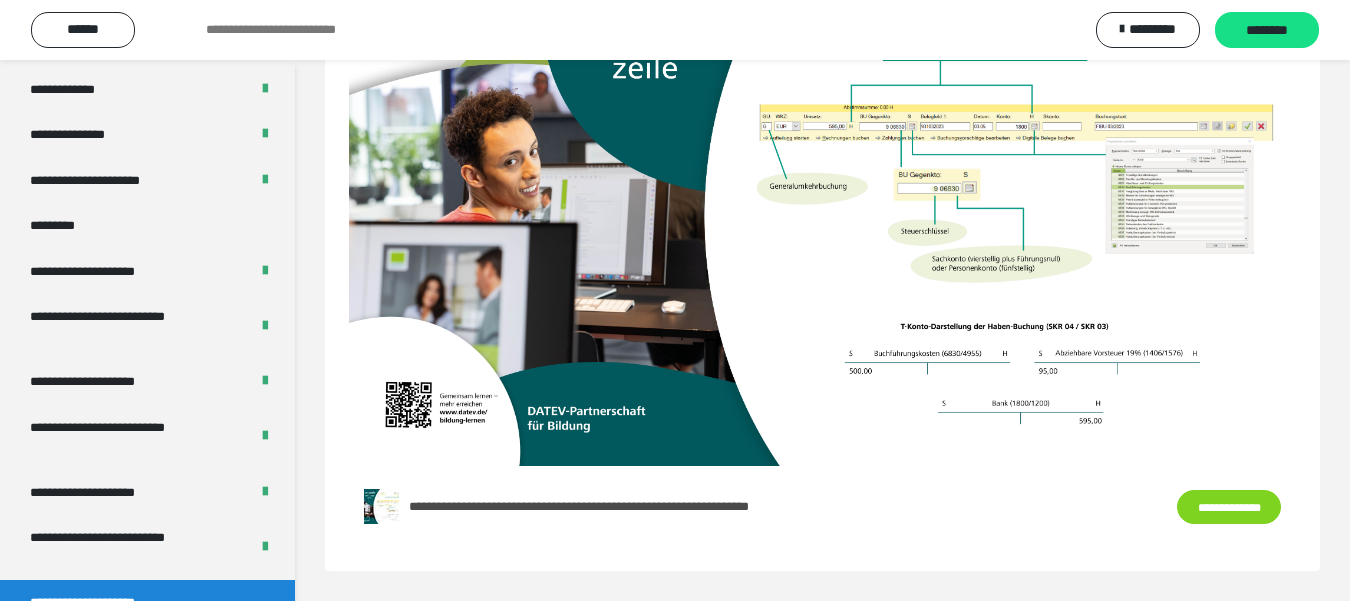 drag, startPoint x: 1055, startPoint y: 273, endPoint x: 1349, endPoint y: 152, distance: 317.9261 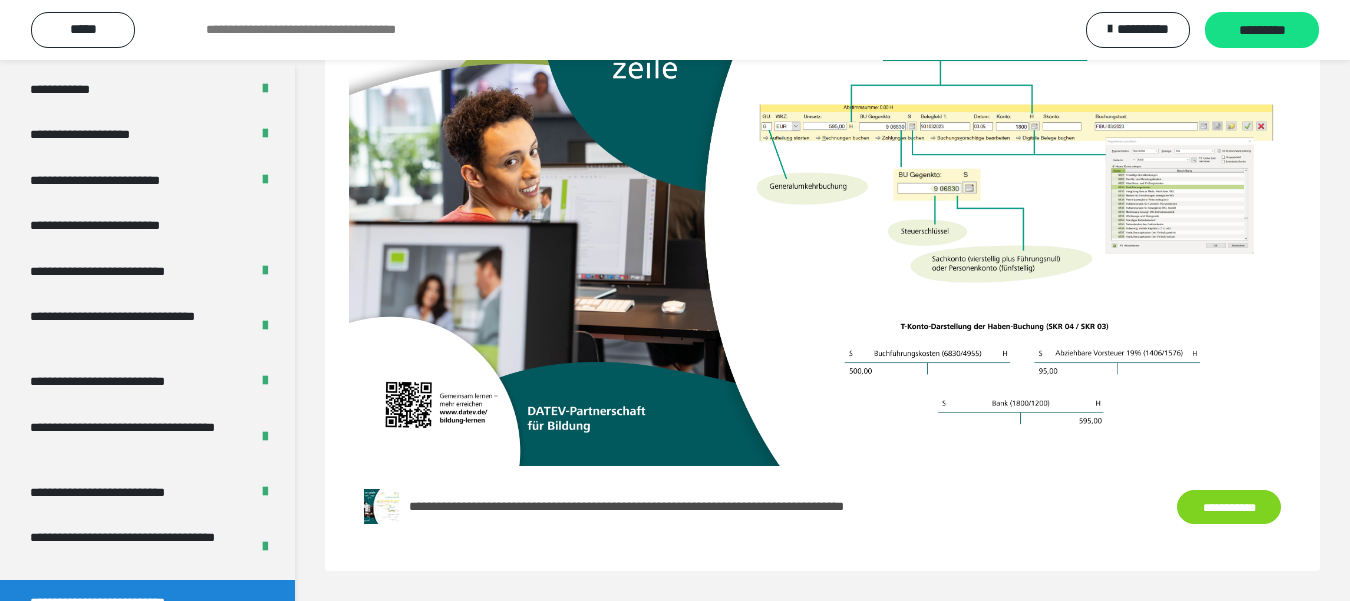 drag, startPoint x: 1240, startPoint y: 502, endPoint x: 1194, endPoint y: 494, distance: 46.69047 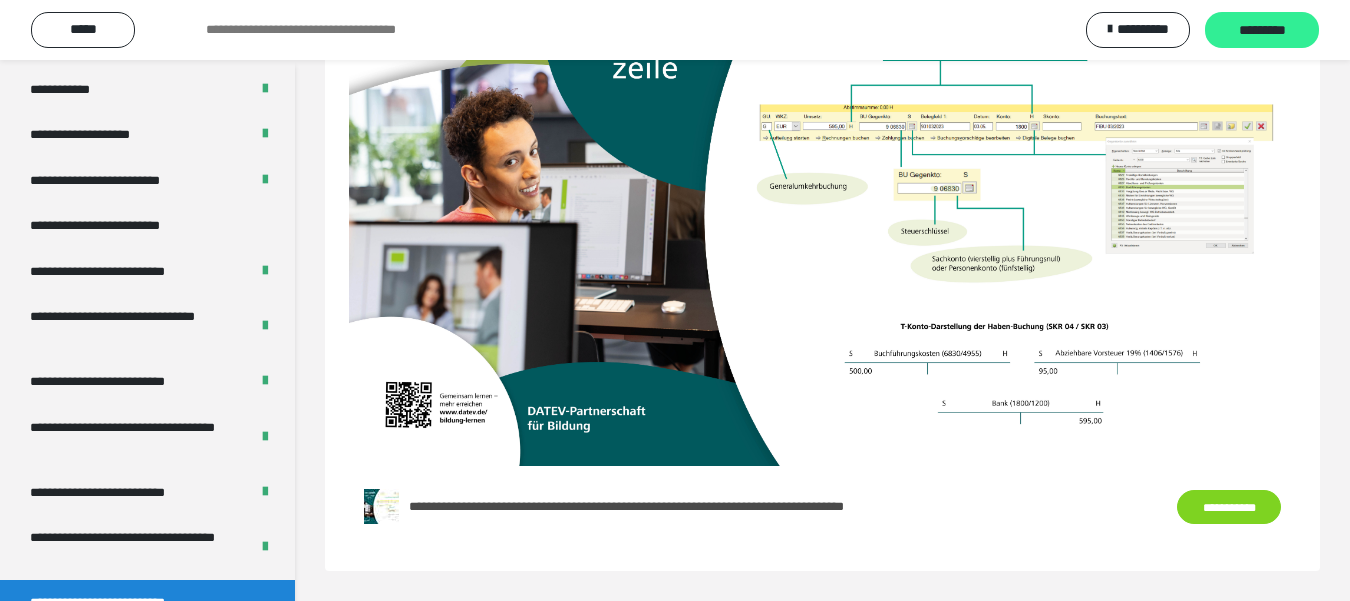 click on "*********" at bounding box center (1262, 30) 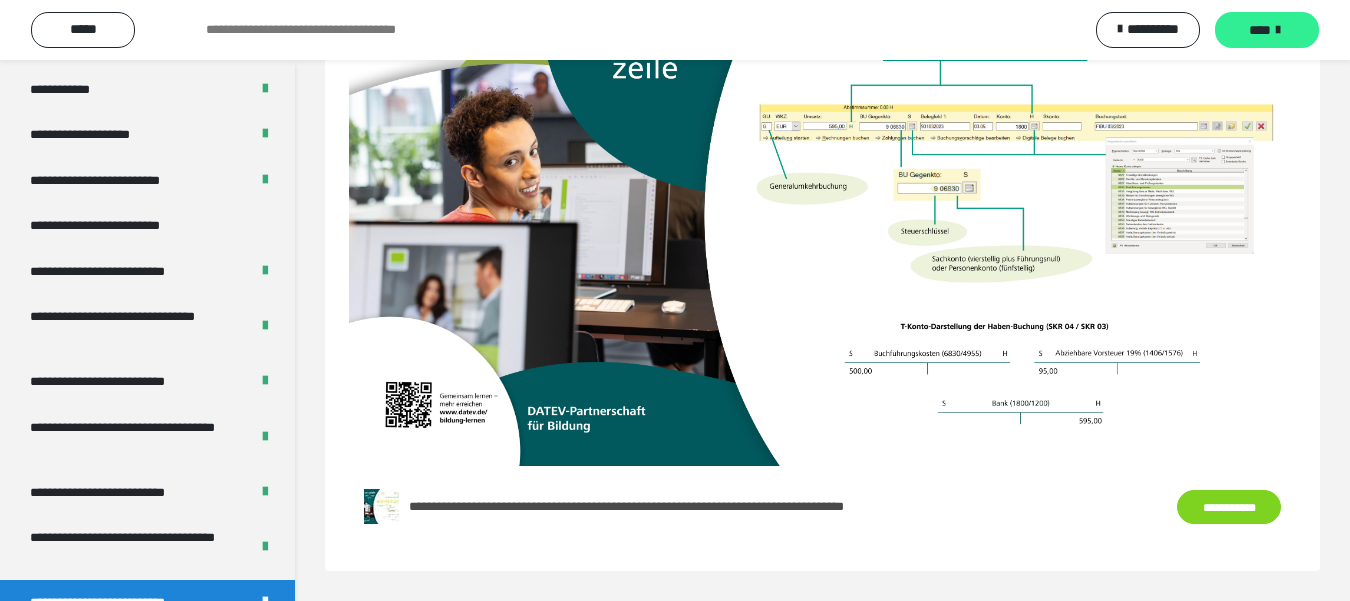 click on "****" at bounding box center [1260, 30] 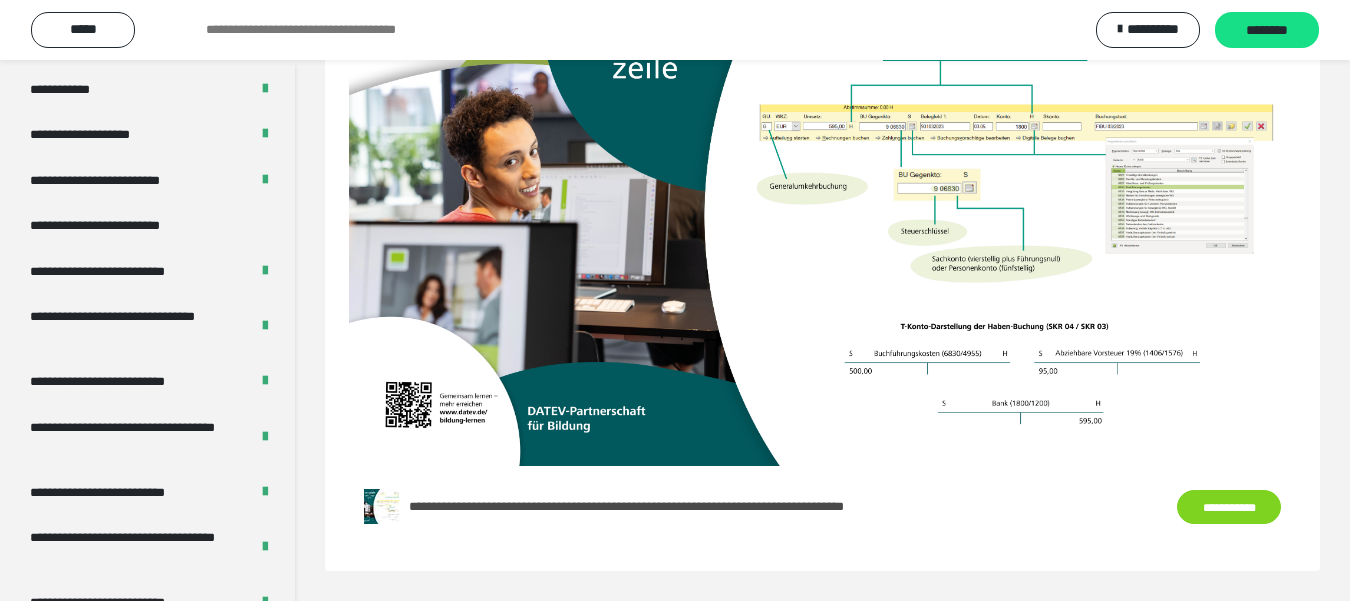 scroll, scrollTop: 60, scrollLeft: 0, axis: vertical 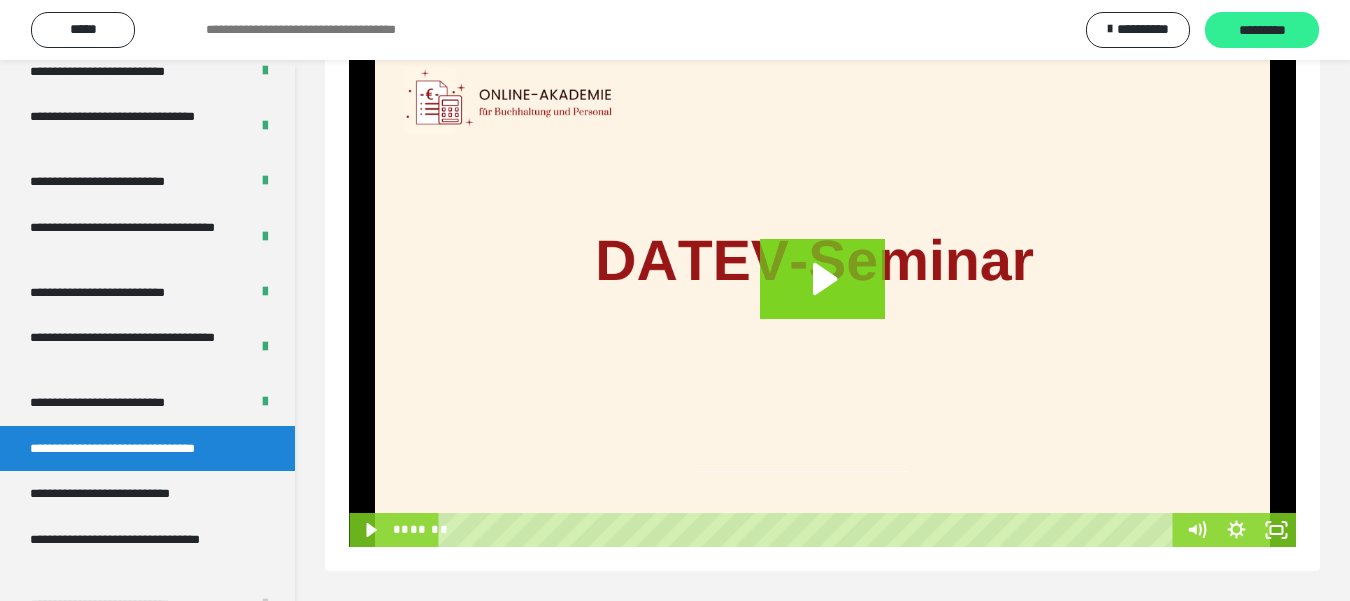 click on "*********" at bounding box center (1262, 30) 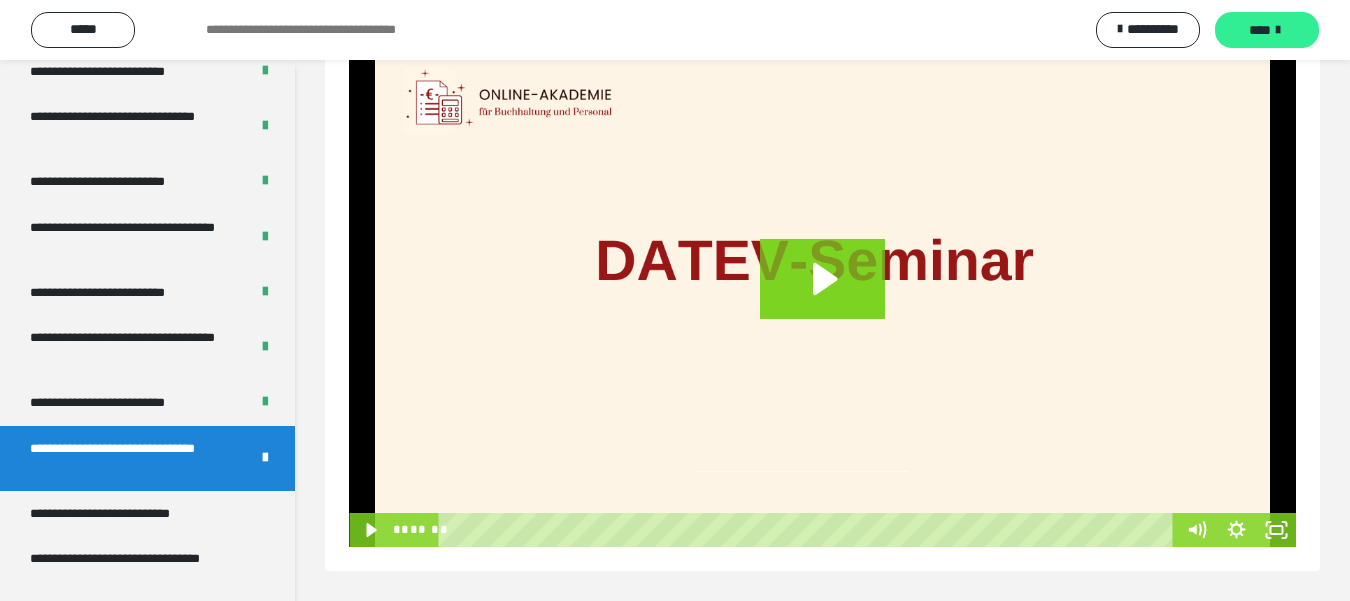 click on "****" at bounding box center (1267, 30) 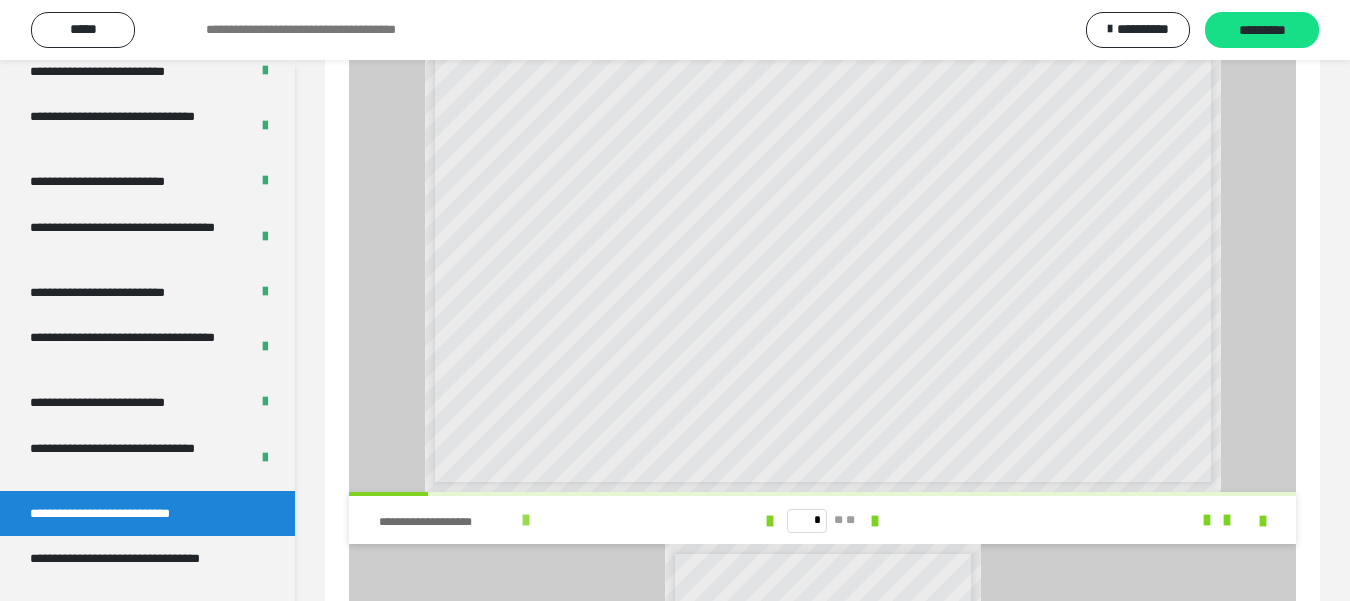 click at bounding box center (526, 520) 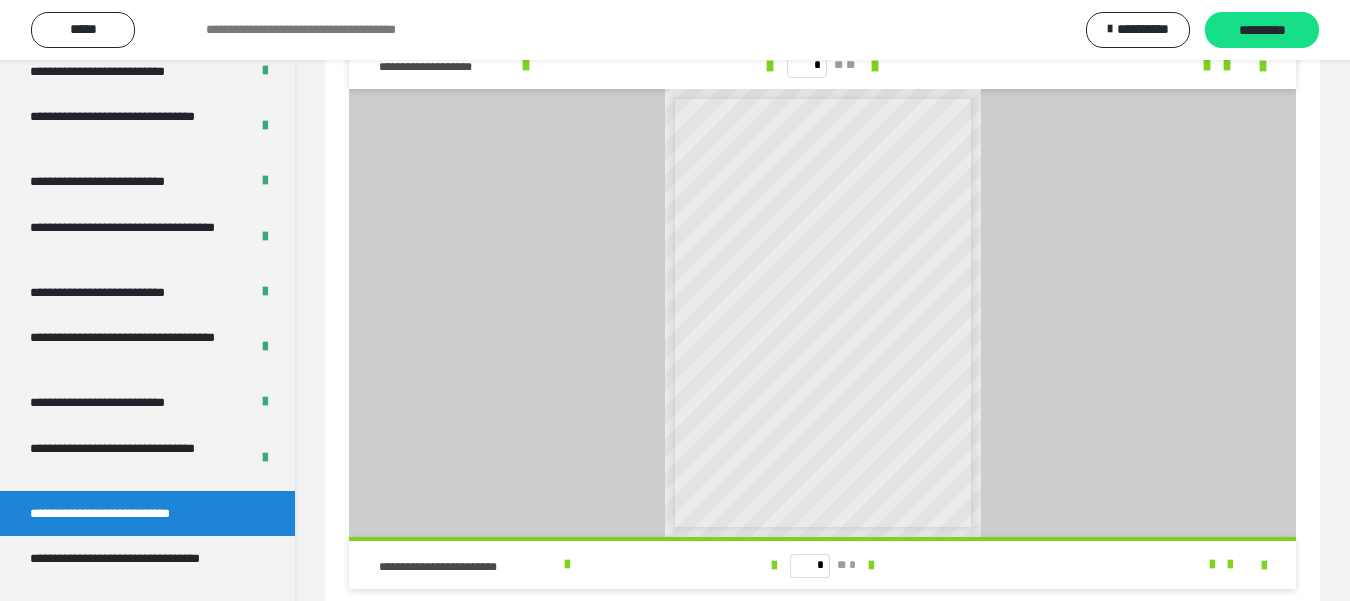 scroll, scrollTop: 594, scrollLeft: 0, axis: vertical 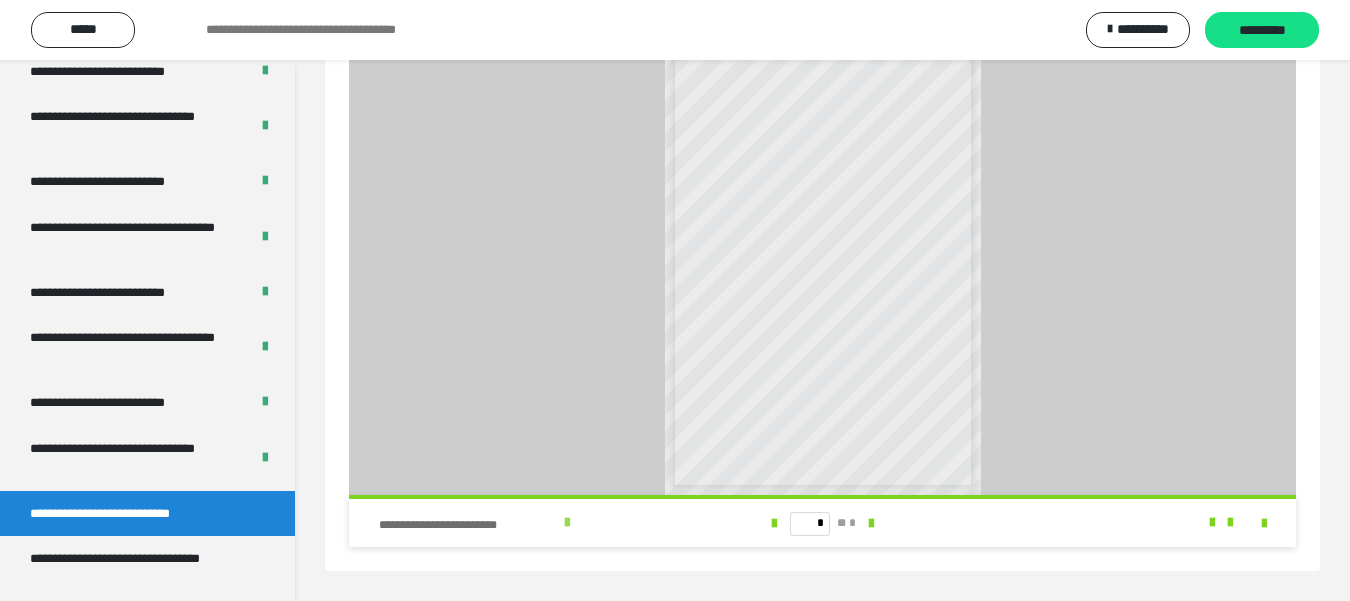 click at bounding box center [567, 523] 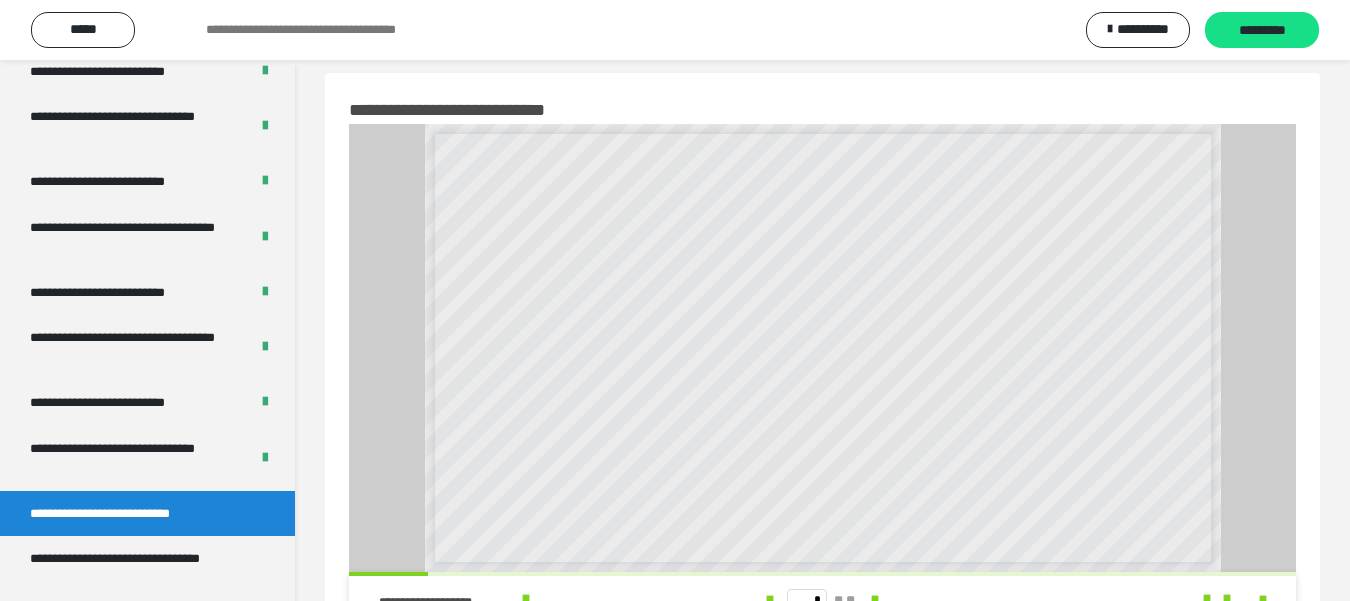 scroll, scrollTop: 0, scrollLeft: 0, axis: both 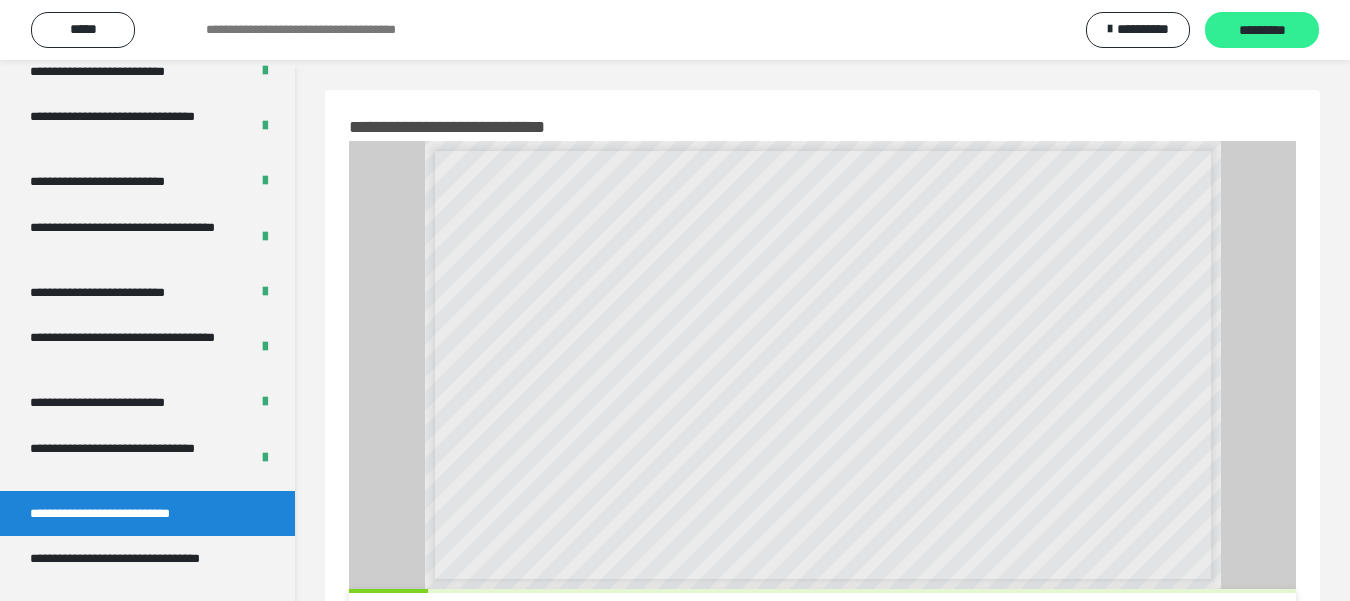 click on "*********" at bounding box center [1262, 30] 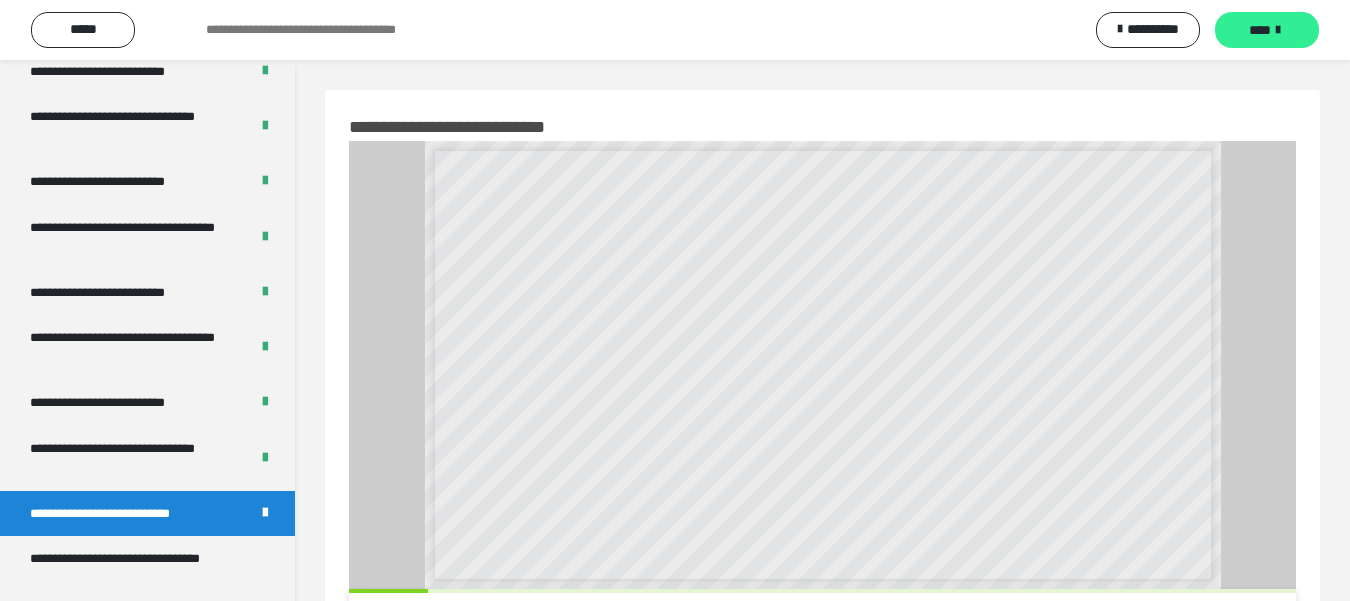 click on "****" at bounding box center [1267, 30] 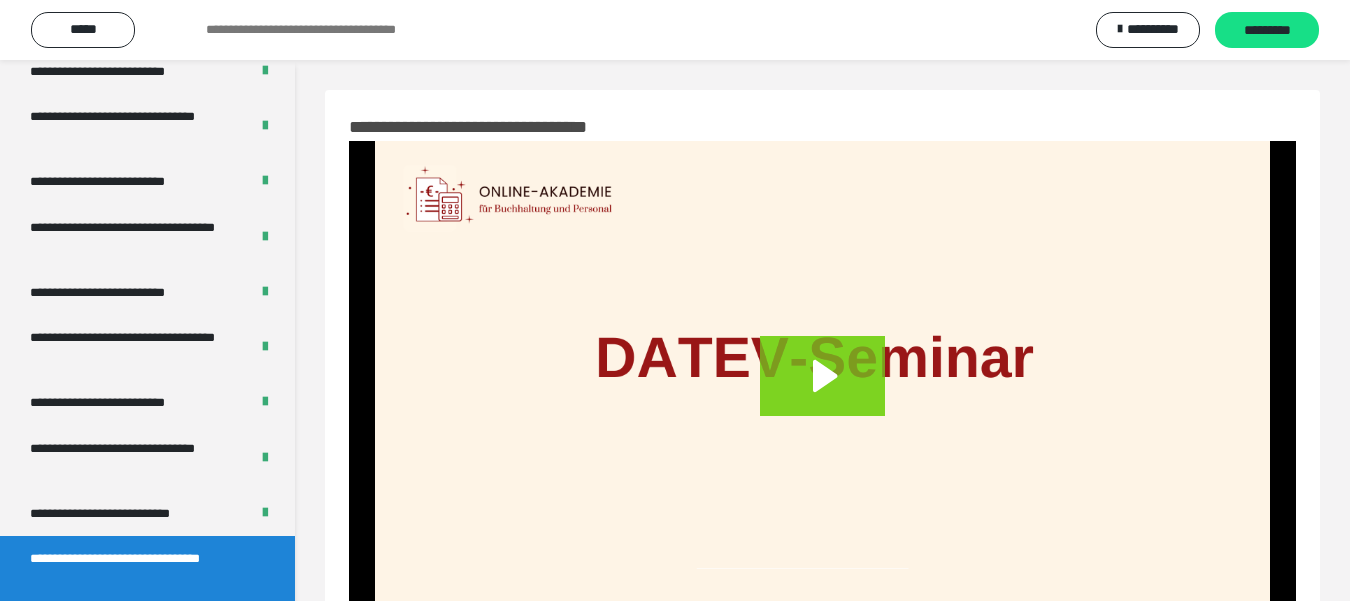 scroll, scrollTop: 97, scrollLeft: 0, axis: vertical 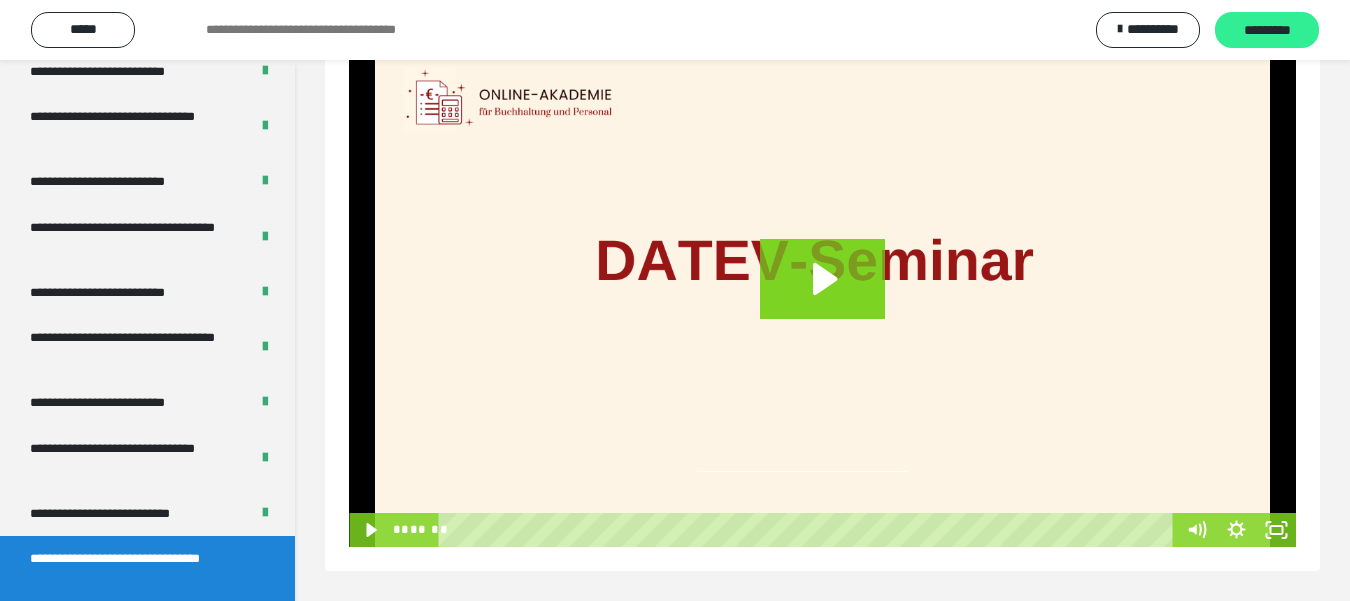 click on "*********" at bounding box center (1267, 30) 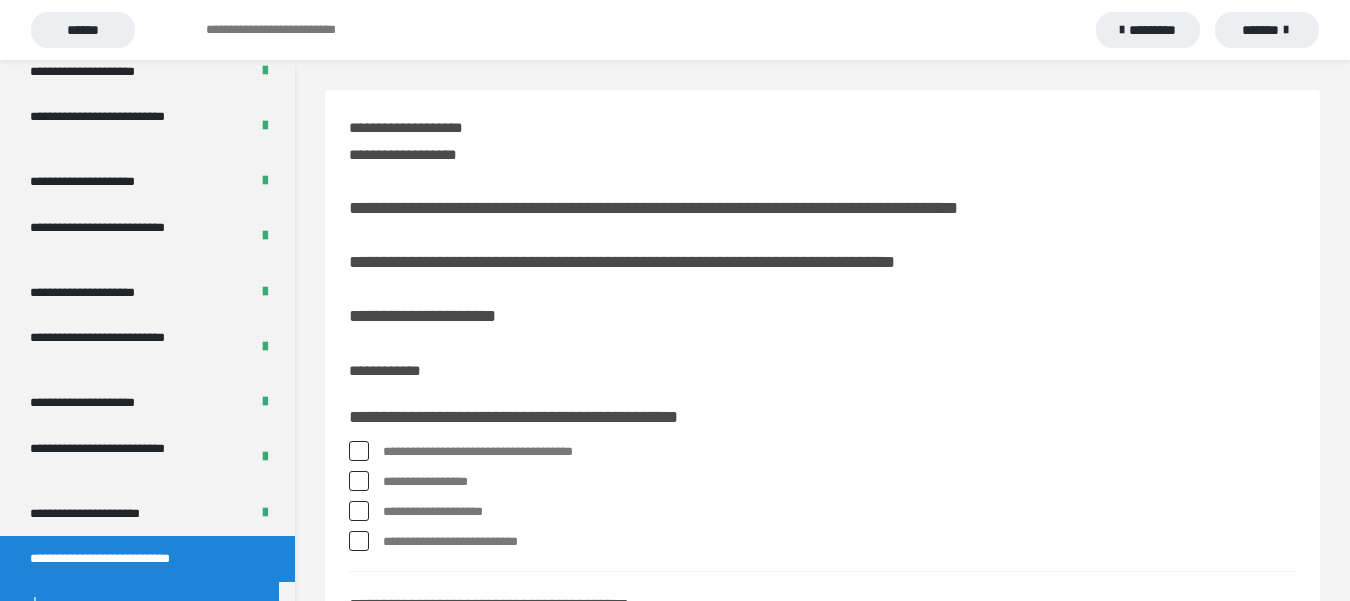 scroll, scrollTop: 100, scrollLeft: 0, axis: vertical 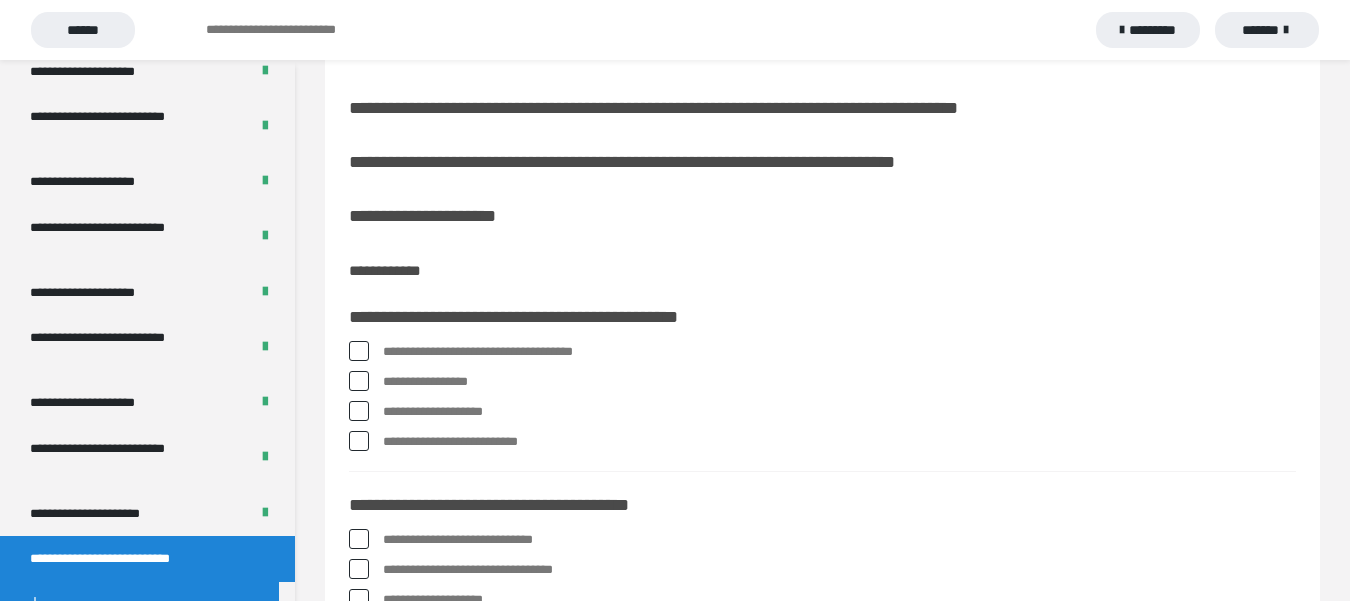 click at bounding box center (359, 381) 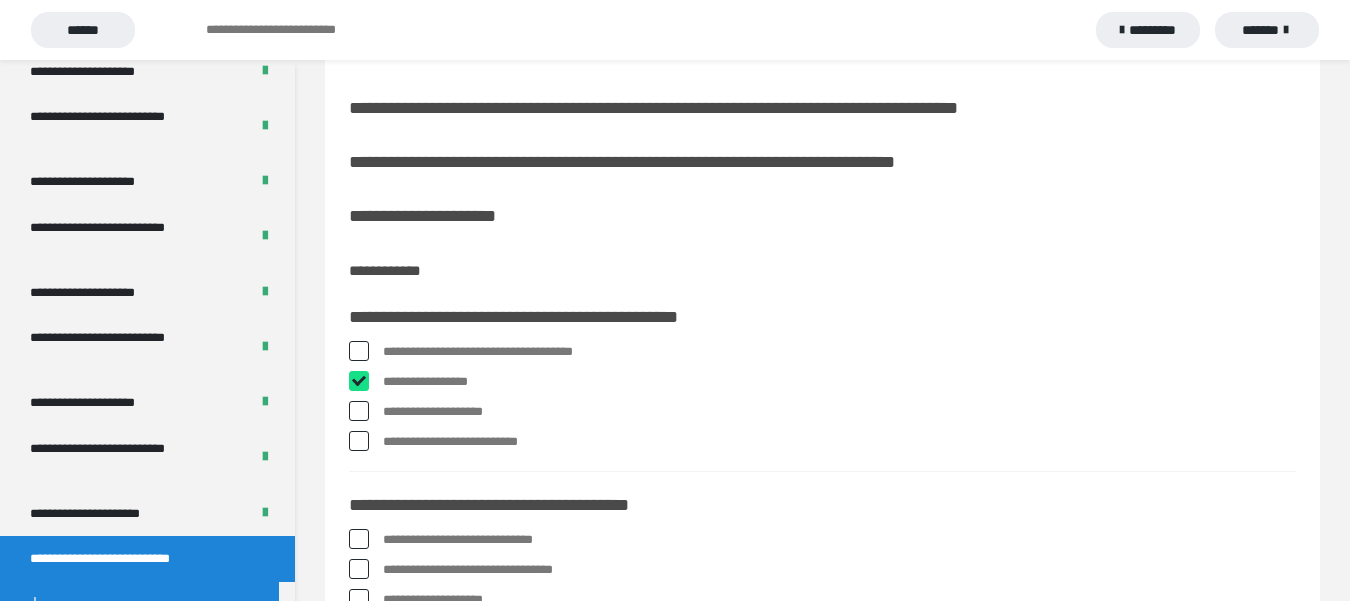 checkbox on "****" 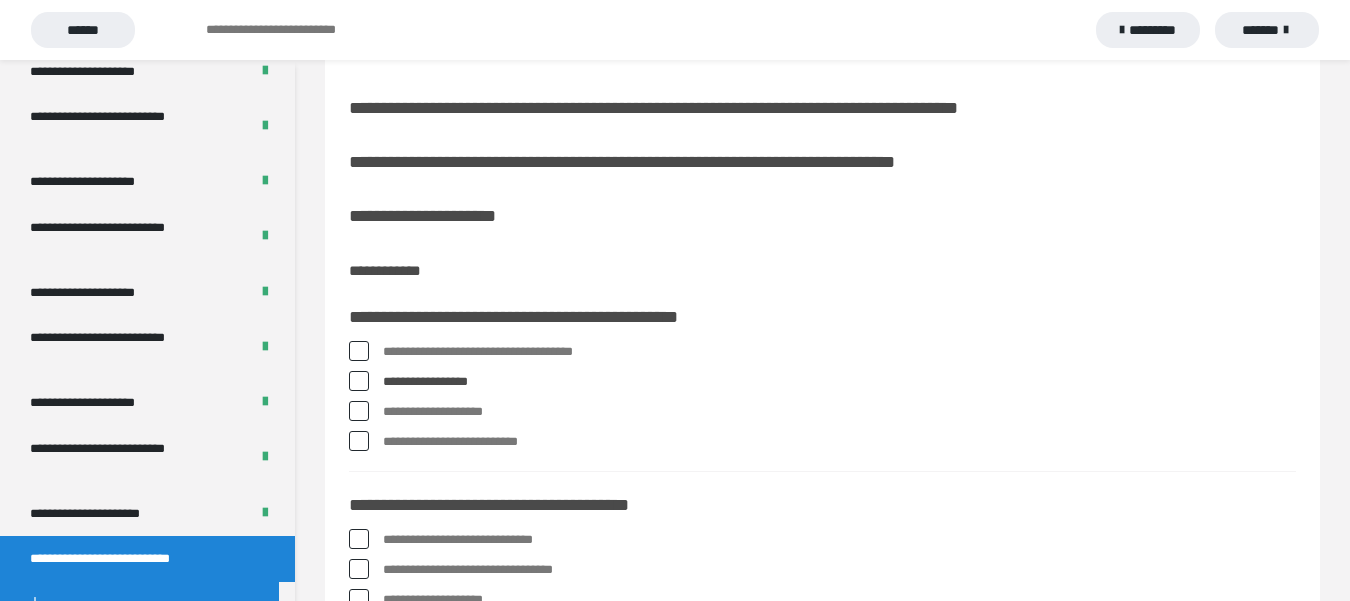 scroll, scrollTop: 200, scrollLeft: 0, axis: vertical 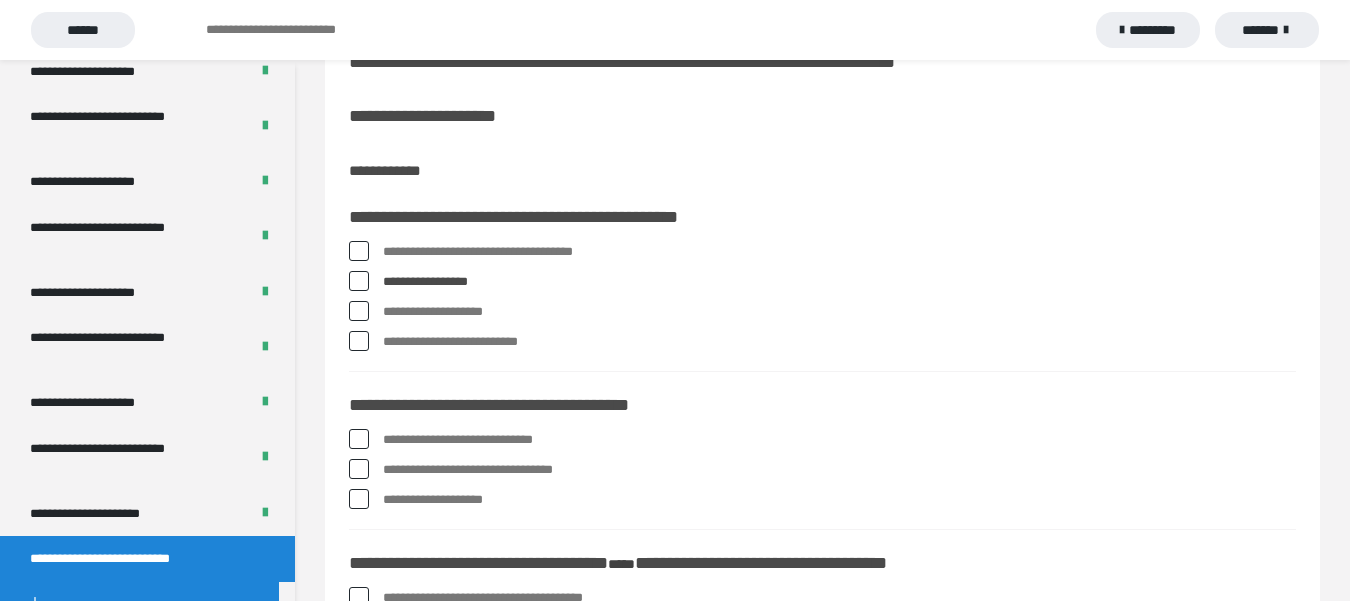 click at bounding box center [359, 469] 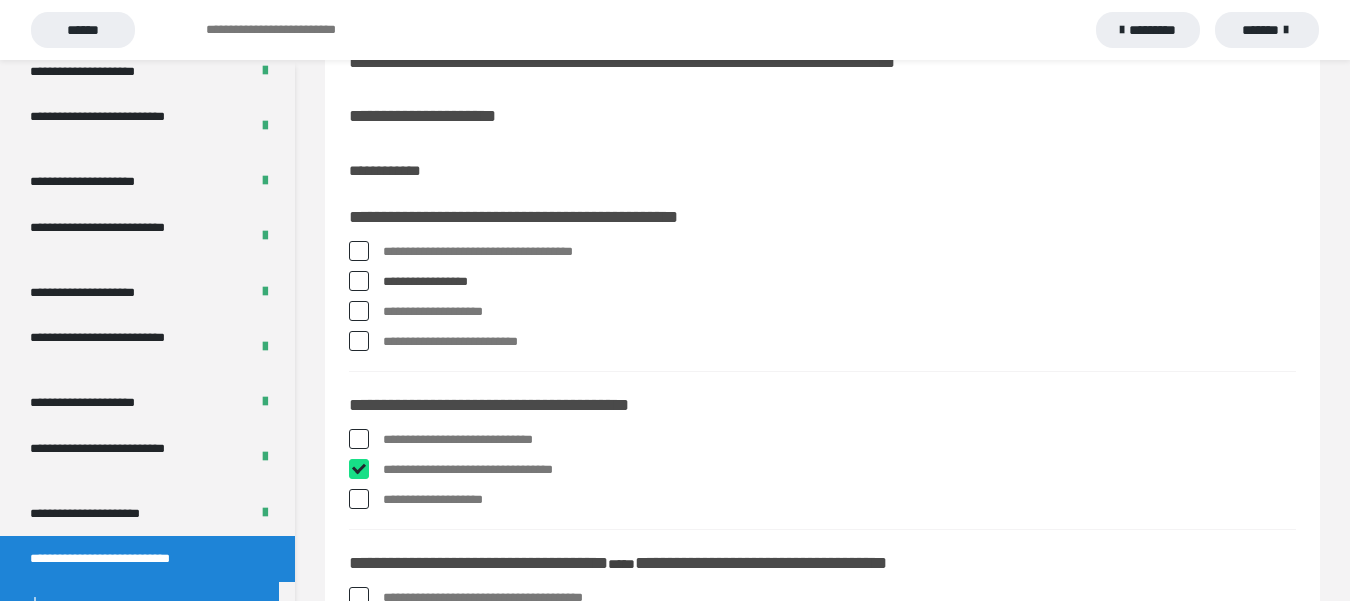 checkbox on "****" 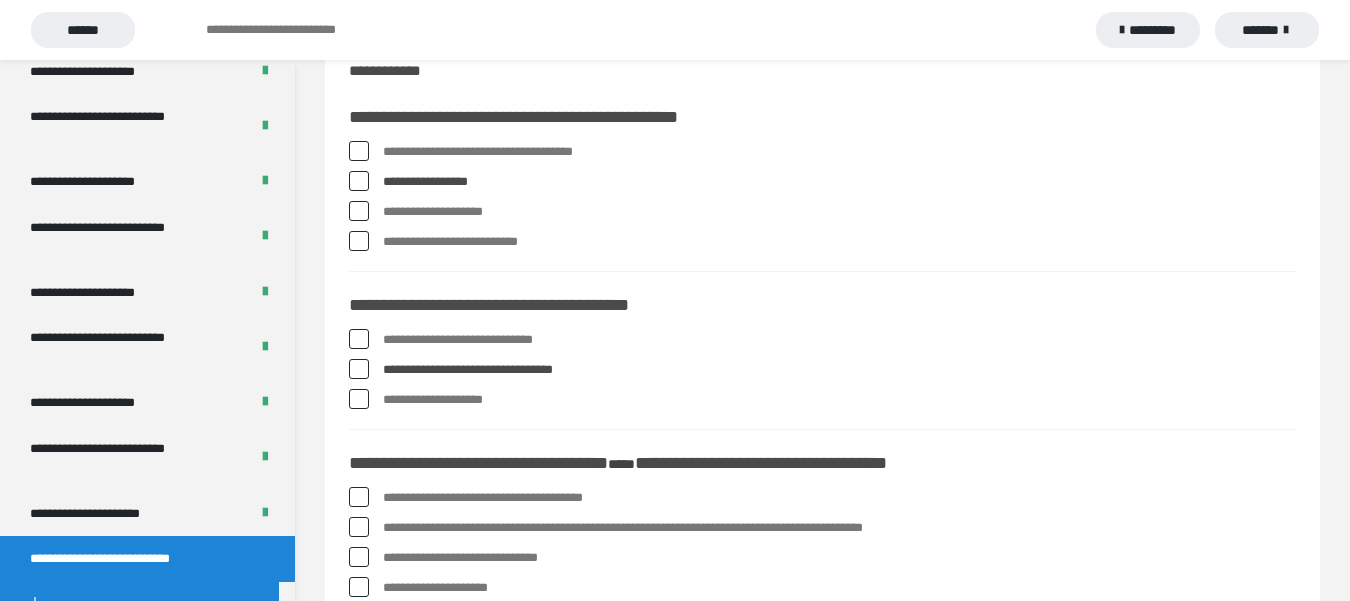 scroll, scrollTop: 400, scrollLeft: 0, axis: vertical 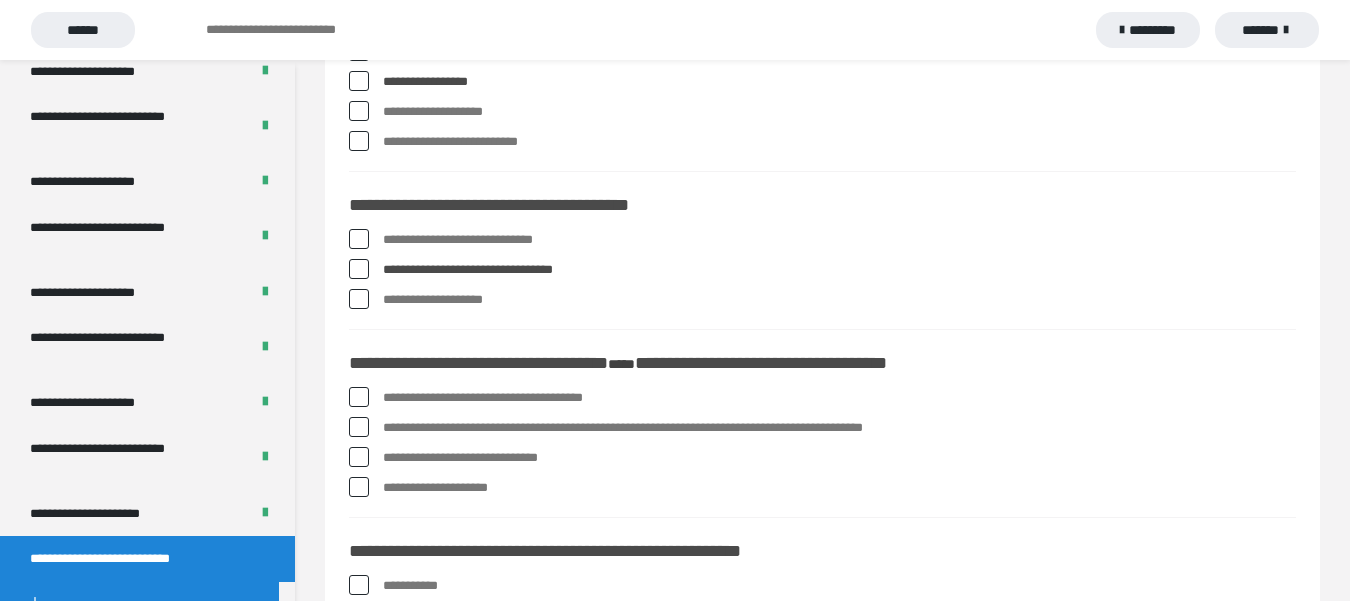 click at bounding box center [359, 397] 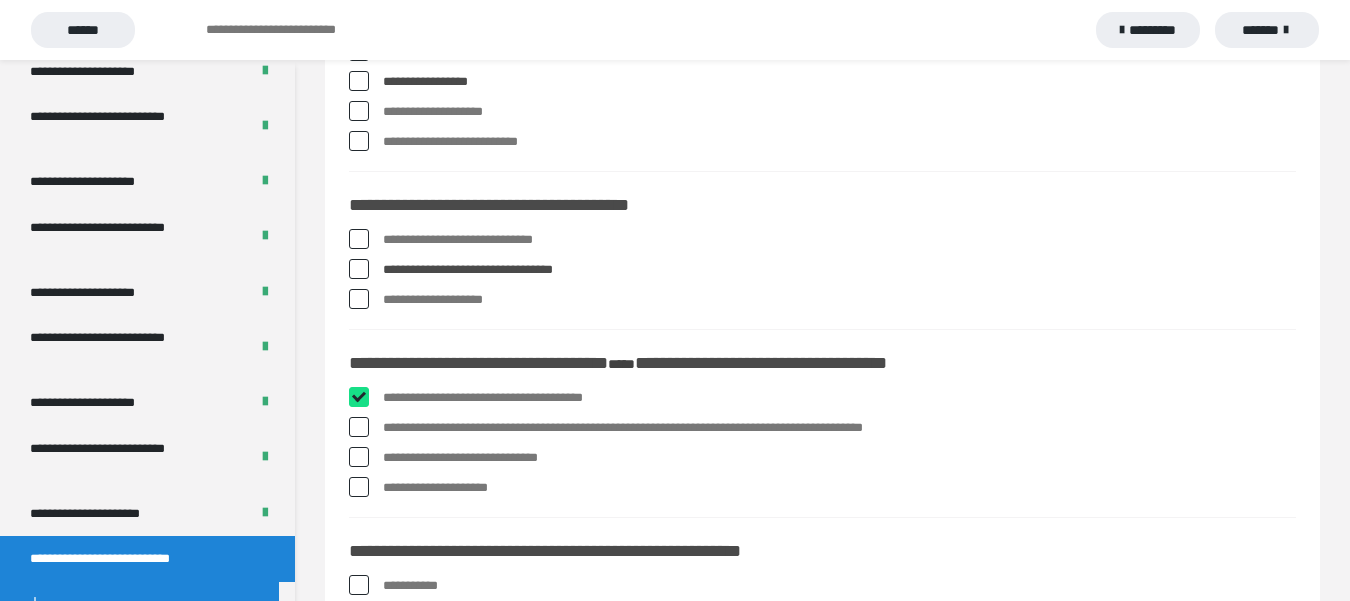checkbox on "****" 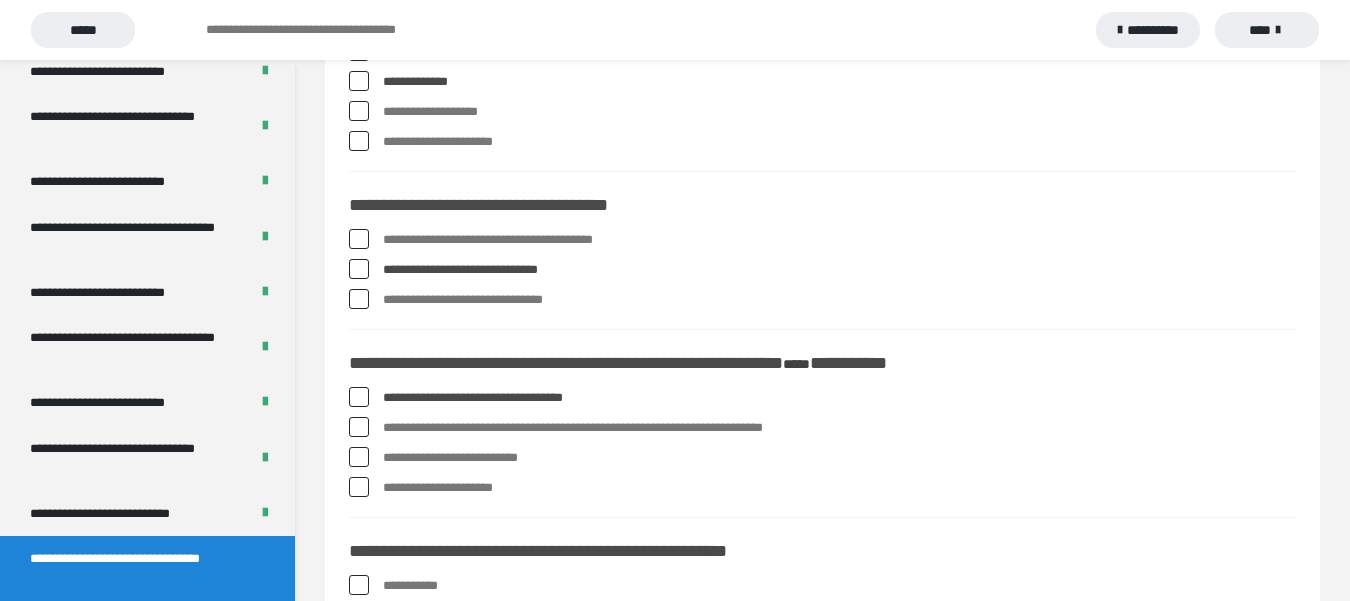 scroll, scrollTop: 300, scrollLeft: 0, axis: vertical 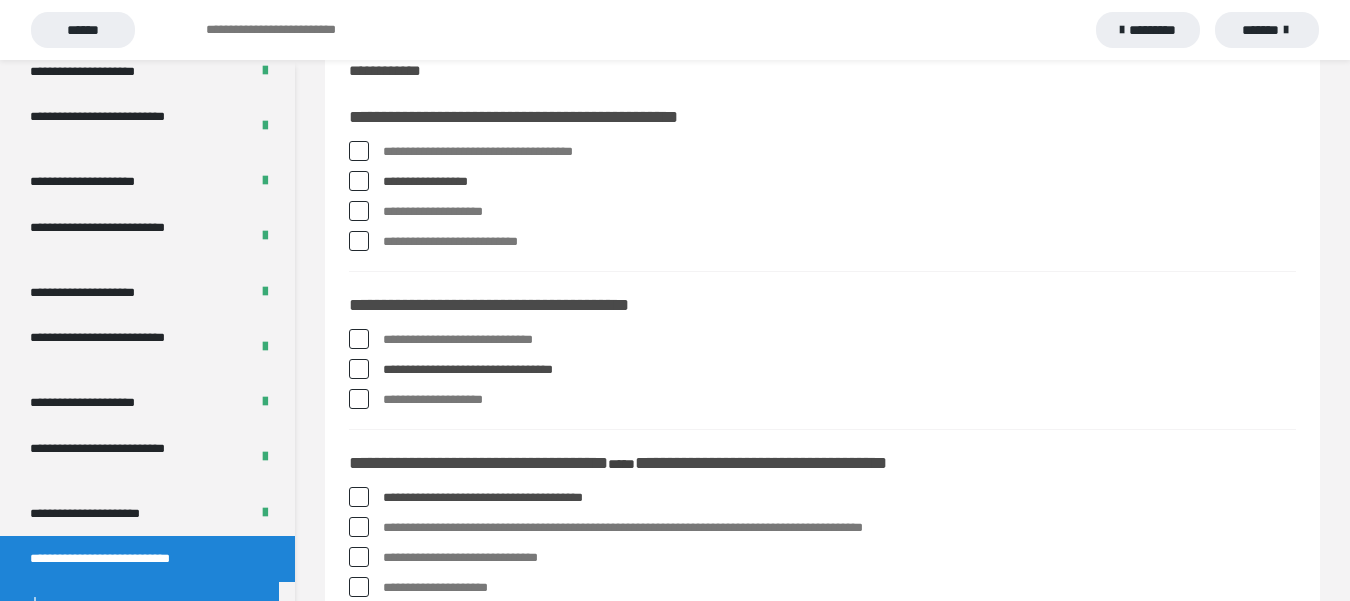 click at bounding box center [359, 211] 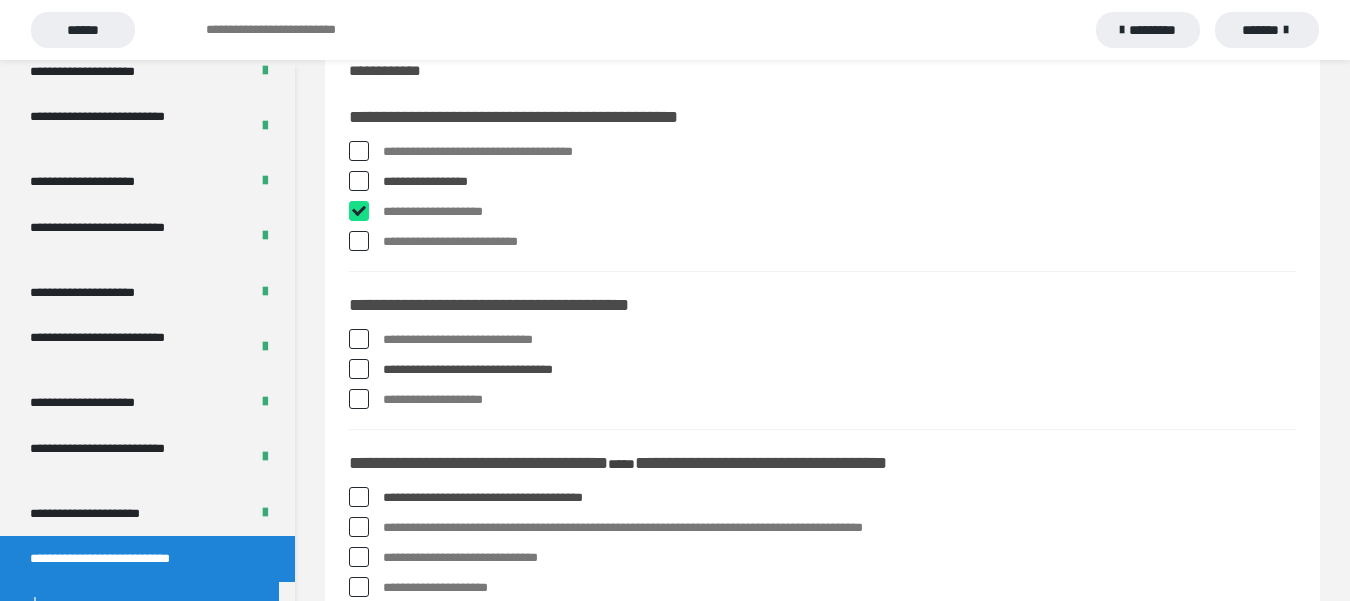 checkbox on "****" 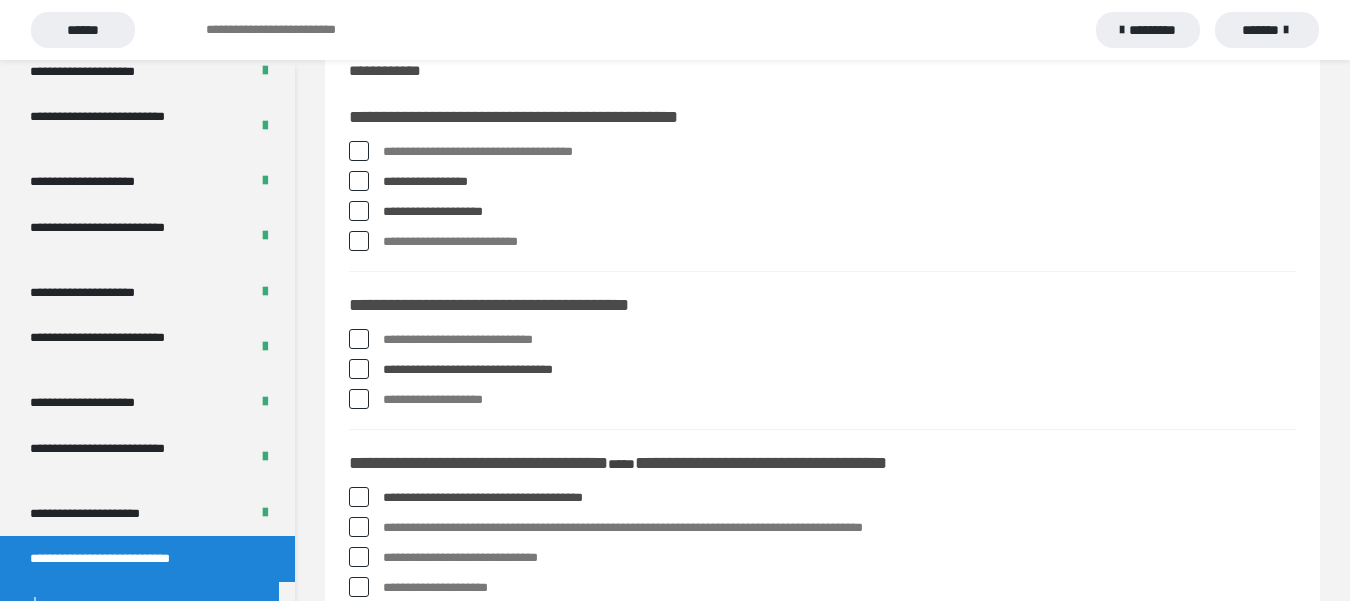 scroll, scrollTop: 0, scrollLeft: 0, axis: both 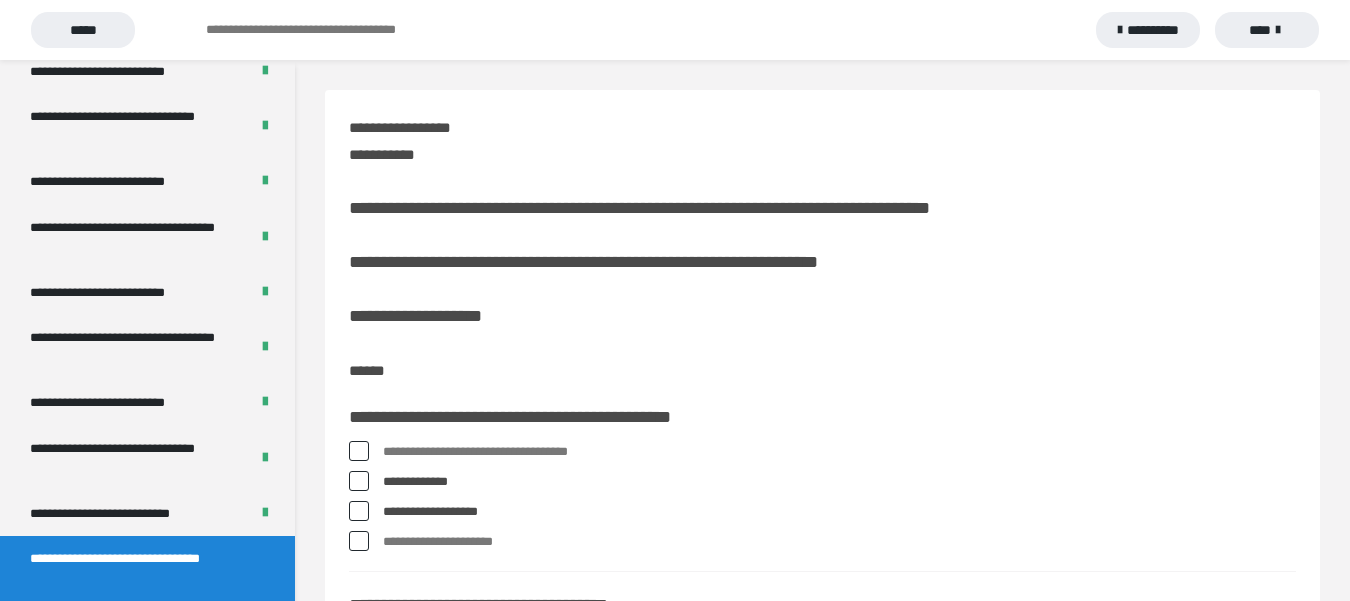 click at bounding box center (359, 451) 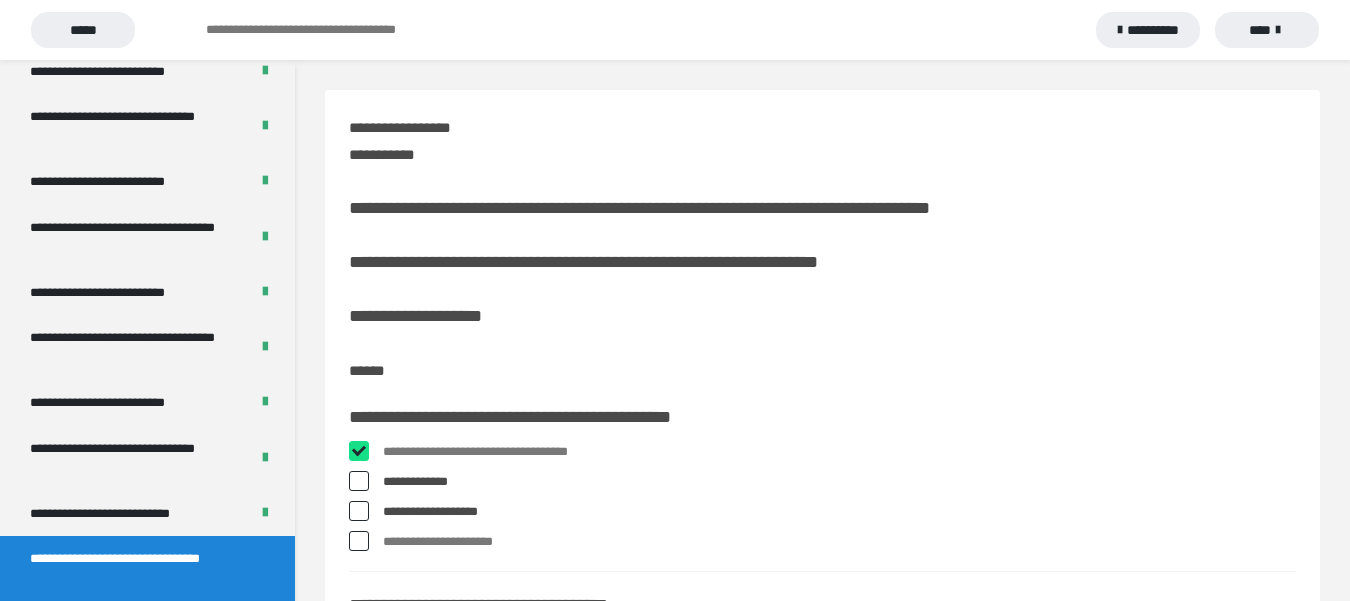 checkbox on "****" 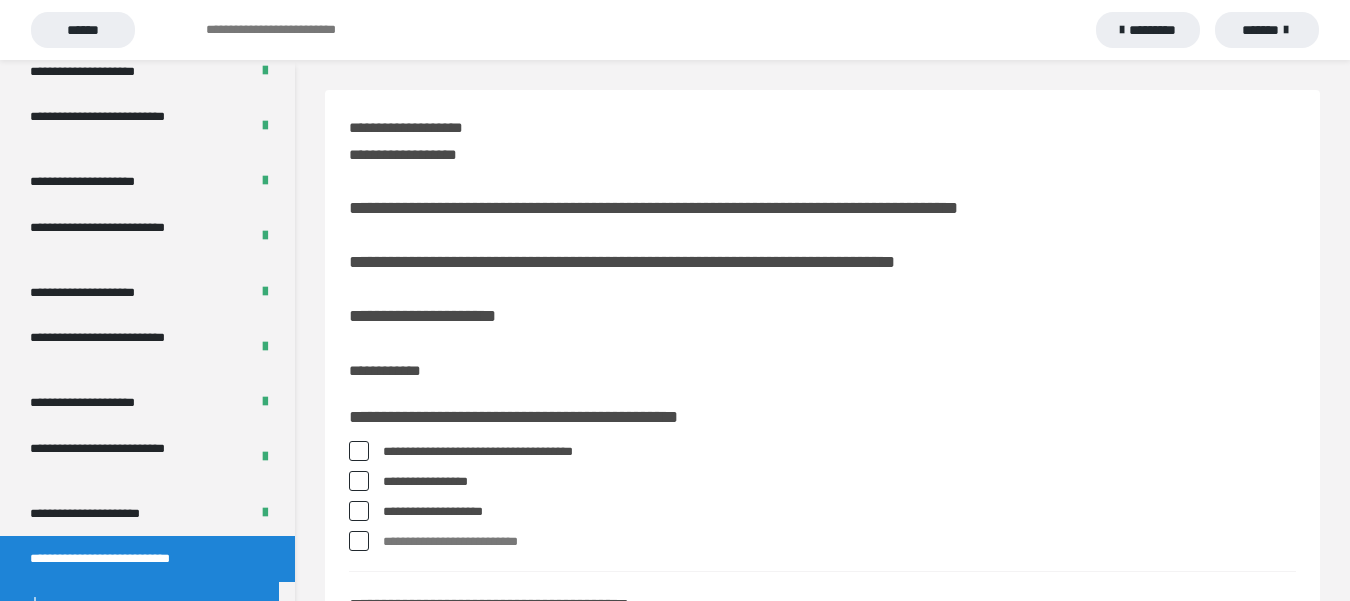 click at bounding box center [359, 541] 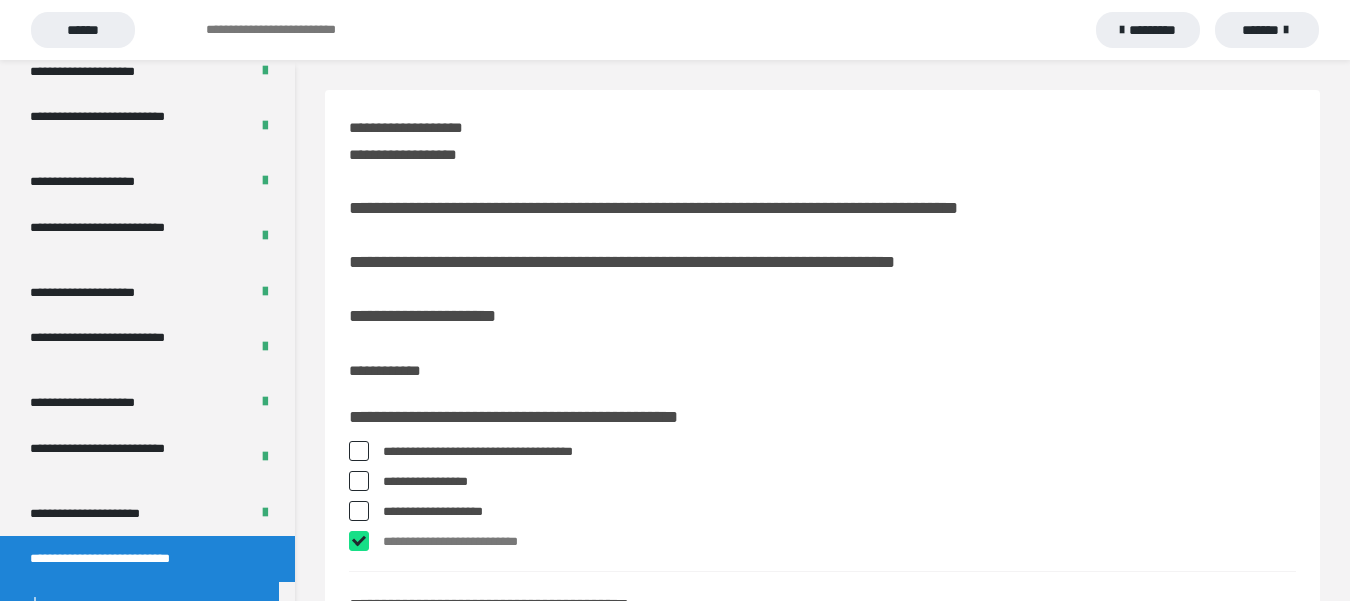checkbox on "****" 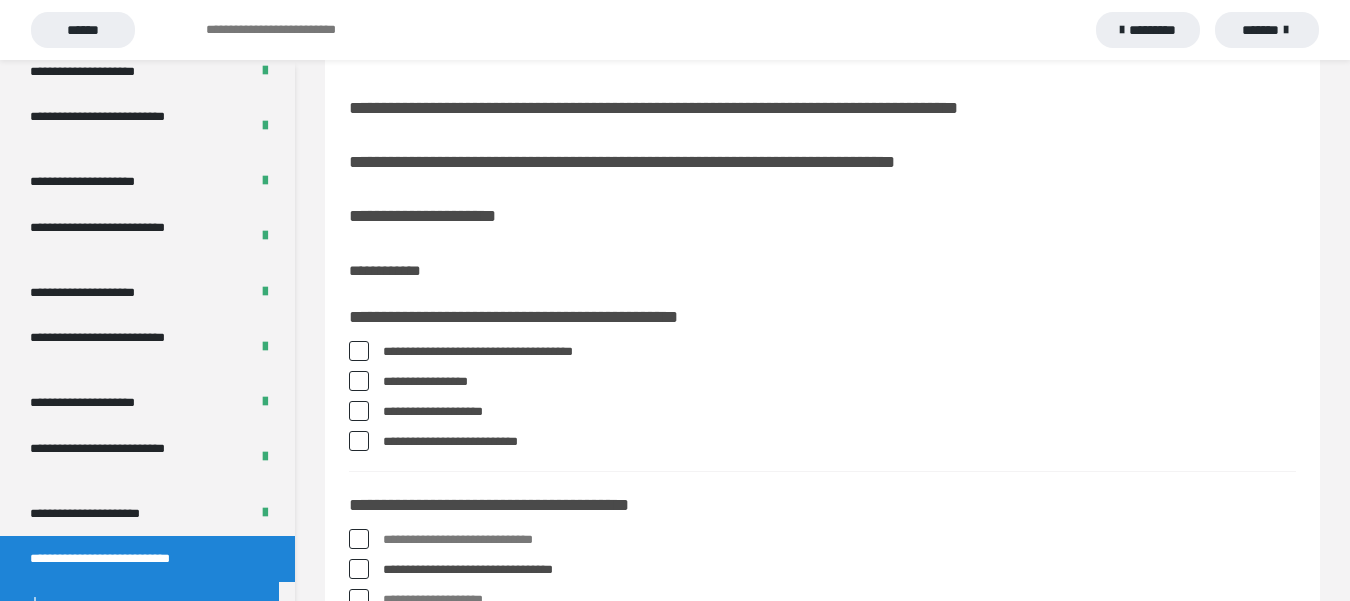 scroll, scrollTop: 200, scrollLeft: 0, axis: vertical 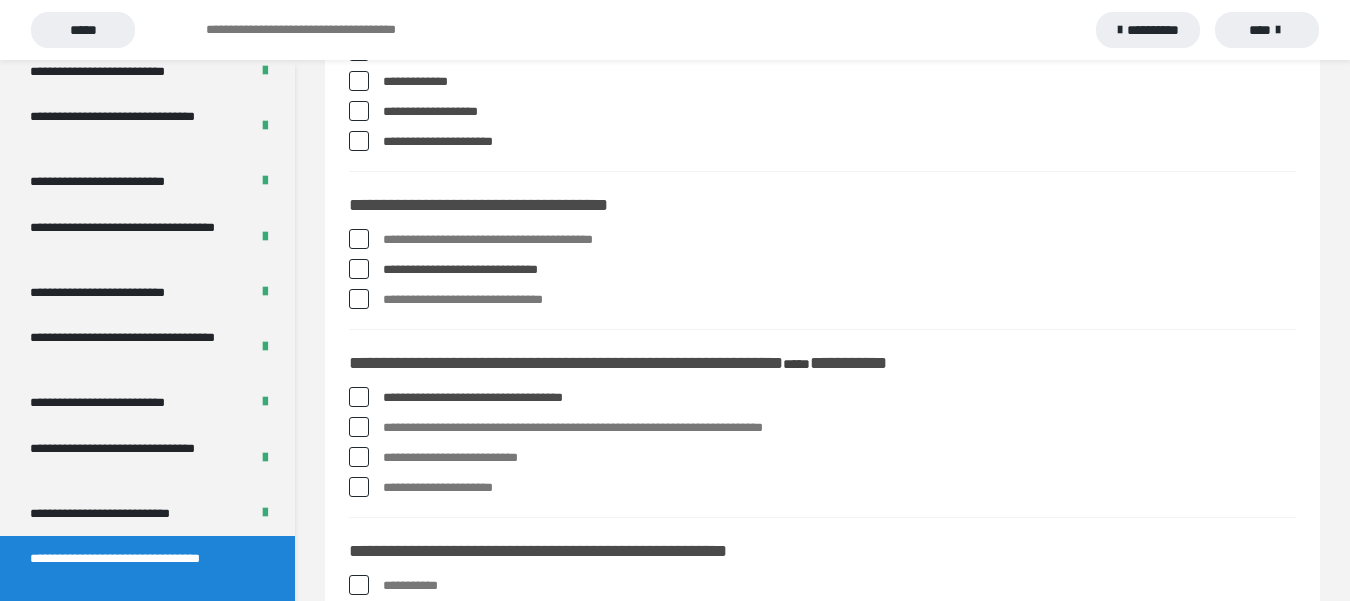 click at bounding box center (359, 427) 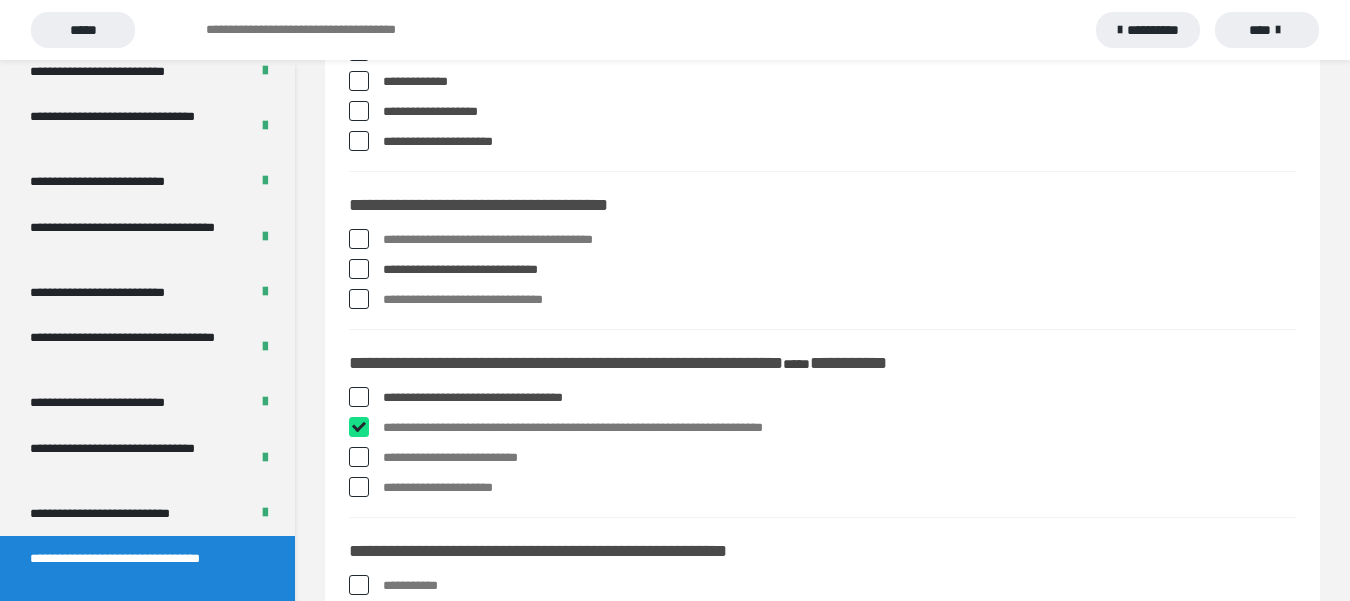 checkbox on "****" 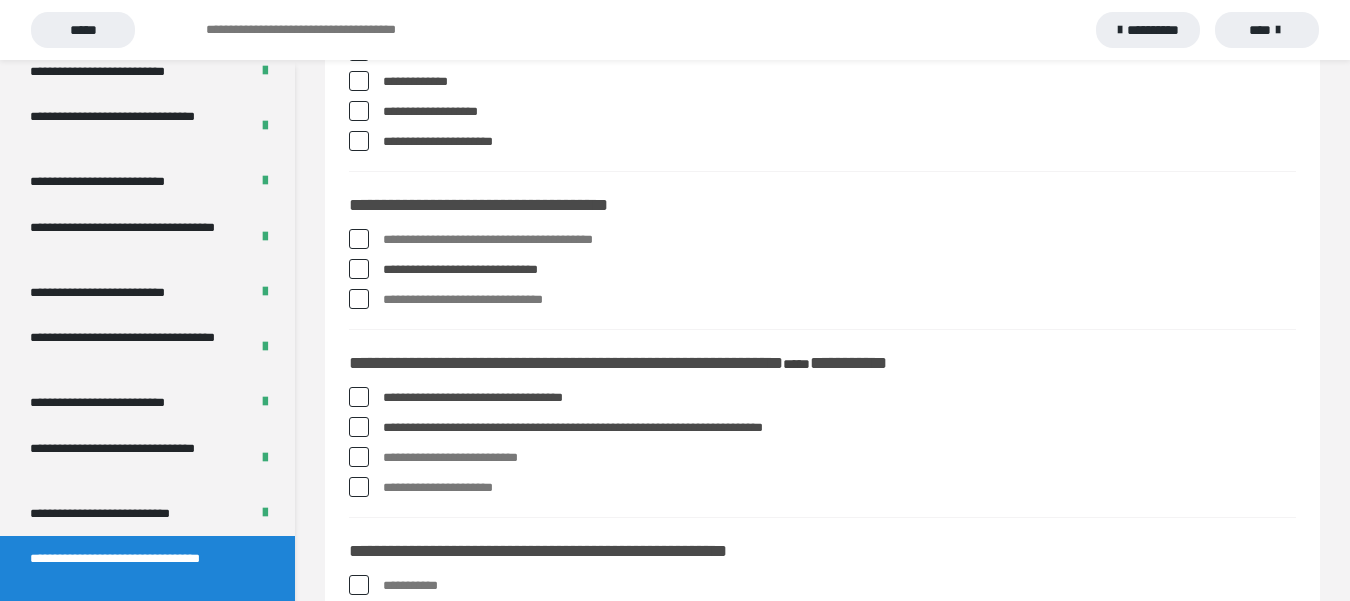 click at bounding box center [359, 397] 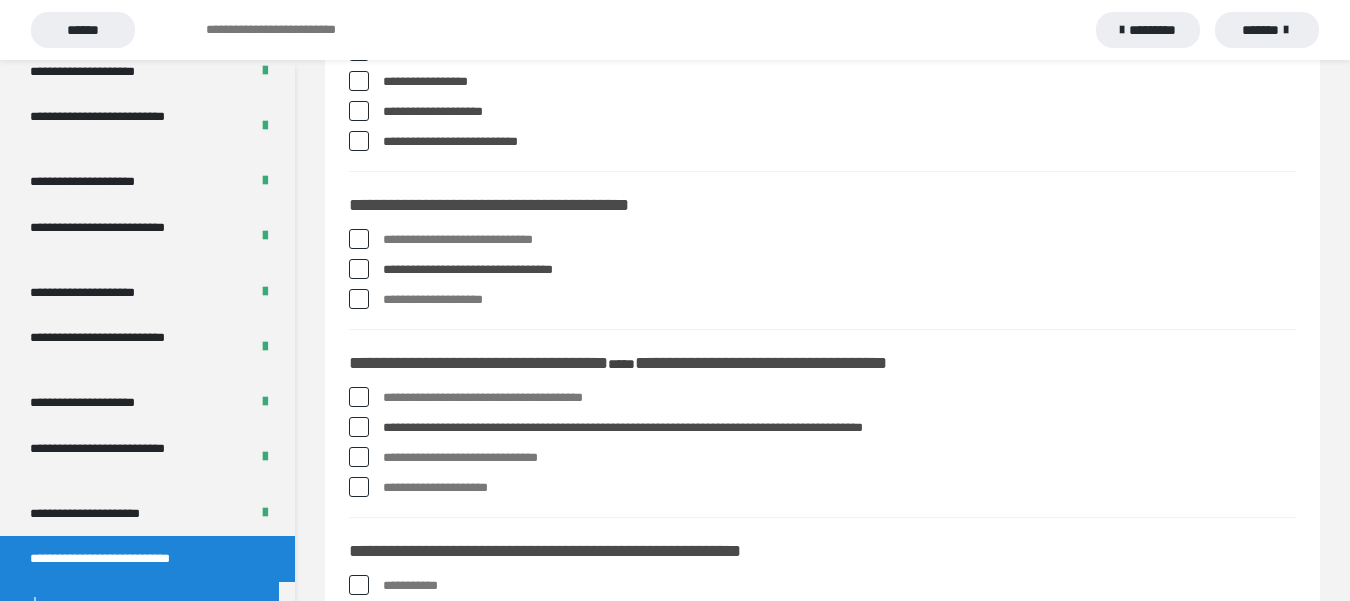scroll, scrollTop: 500, scrollLeft: 0, axis: vertical 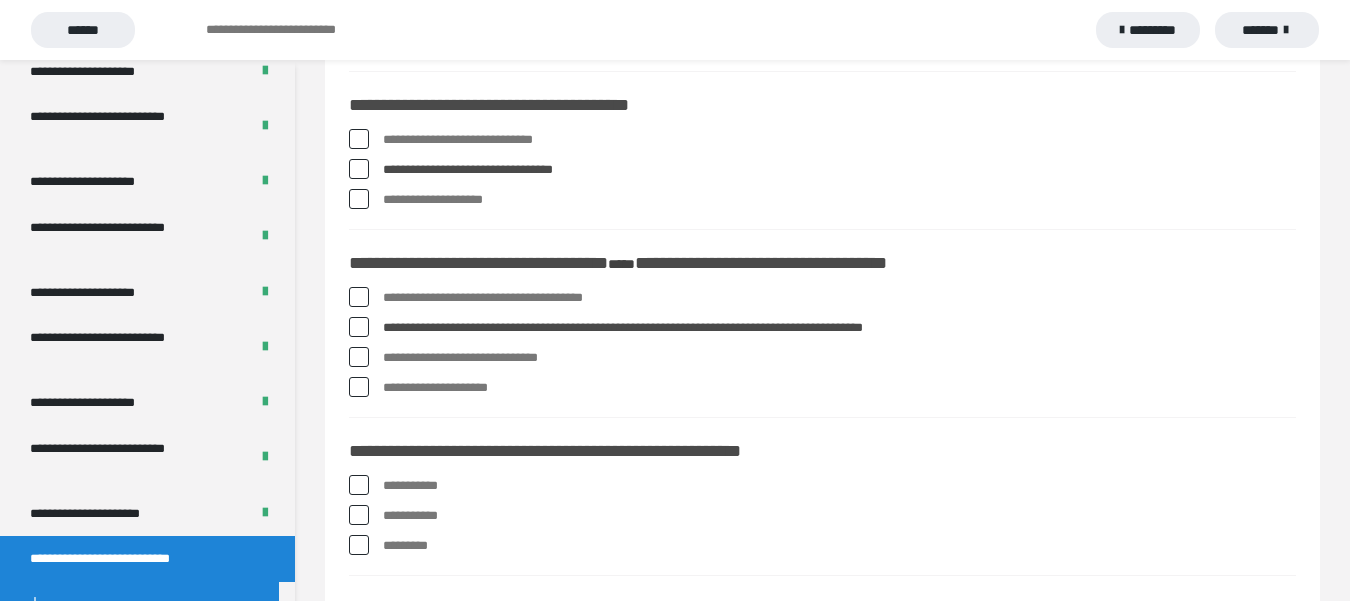click at bounding box center [359, 485] 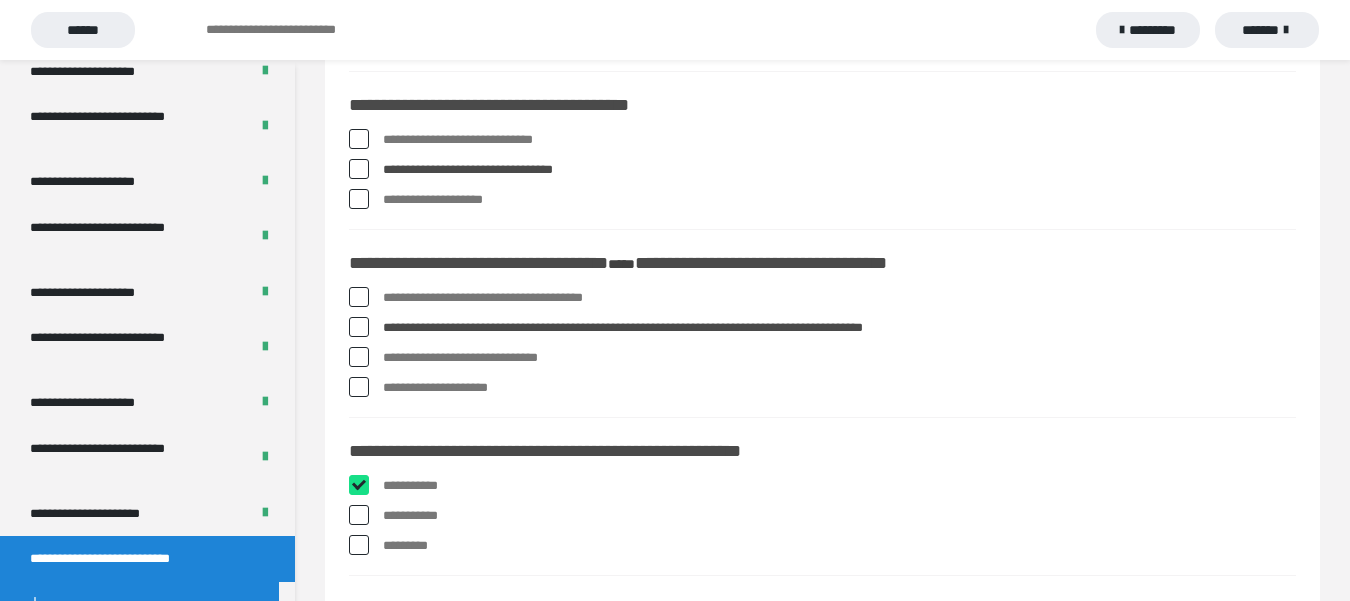checkbox on "****" 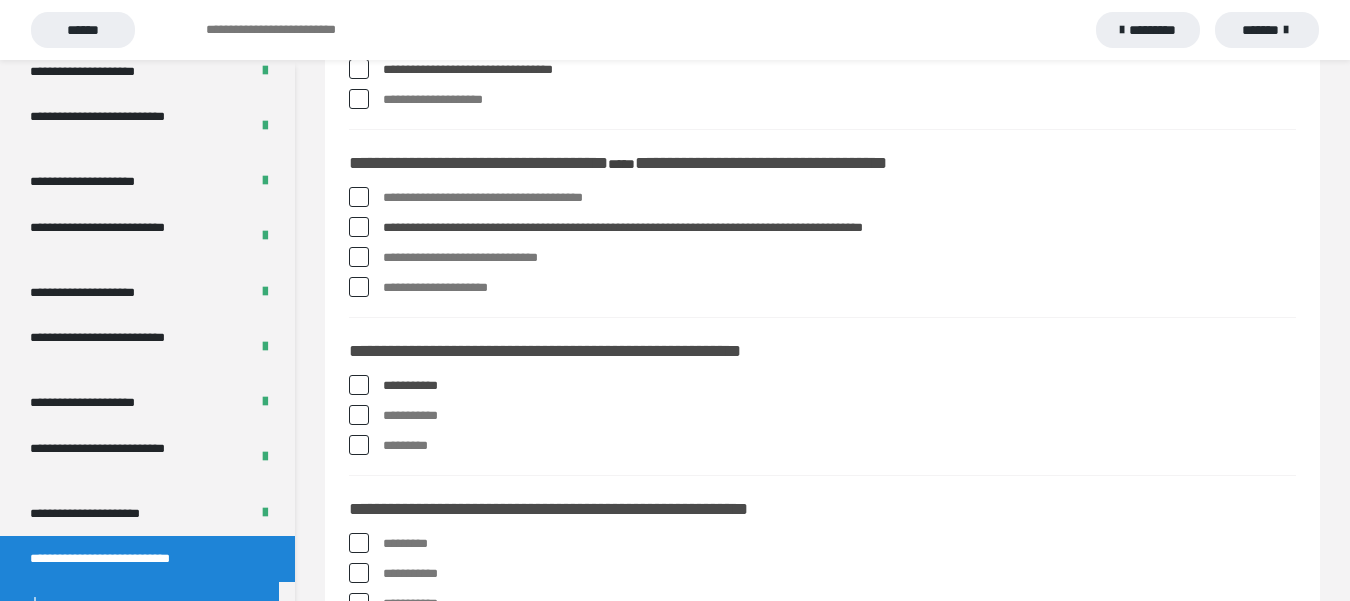 scroll, scrollTop: 700, scrollLeft: 0, axis: vertical 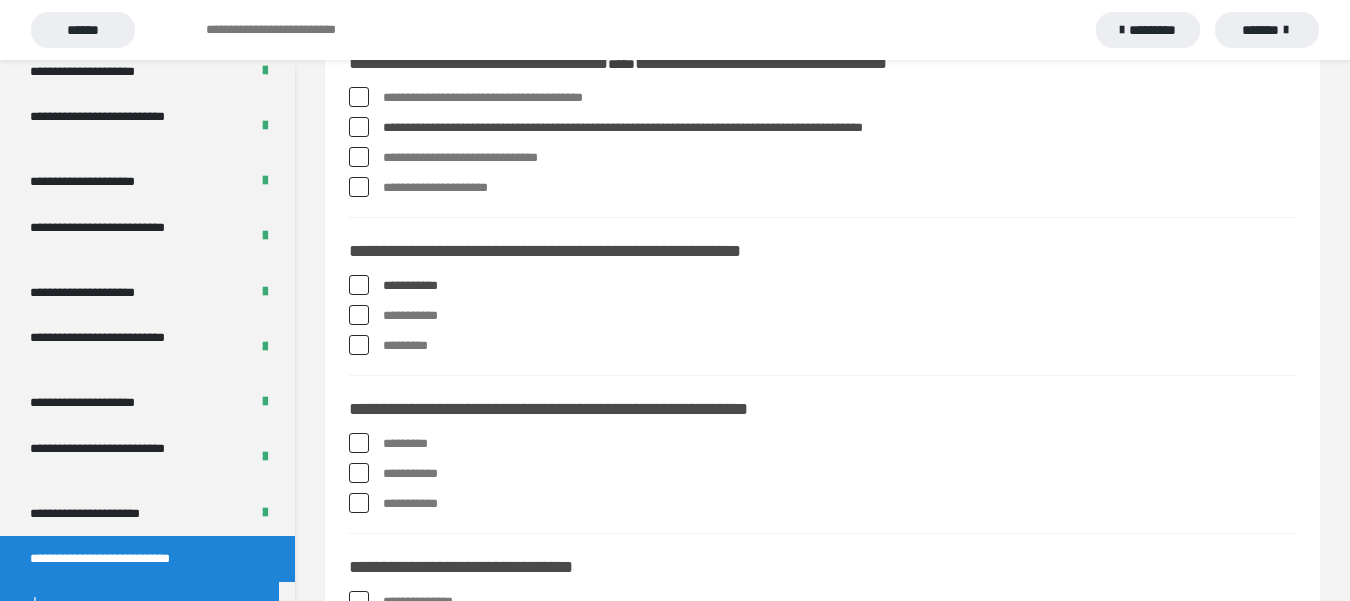 click at bounding box center [359, 443] 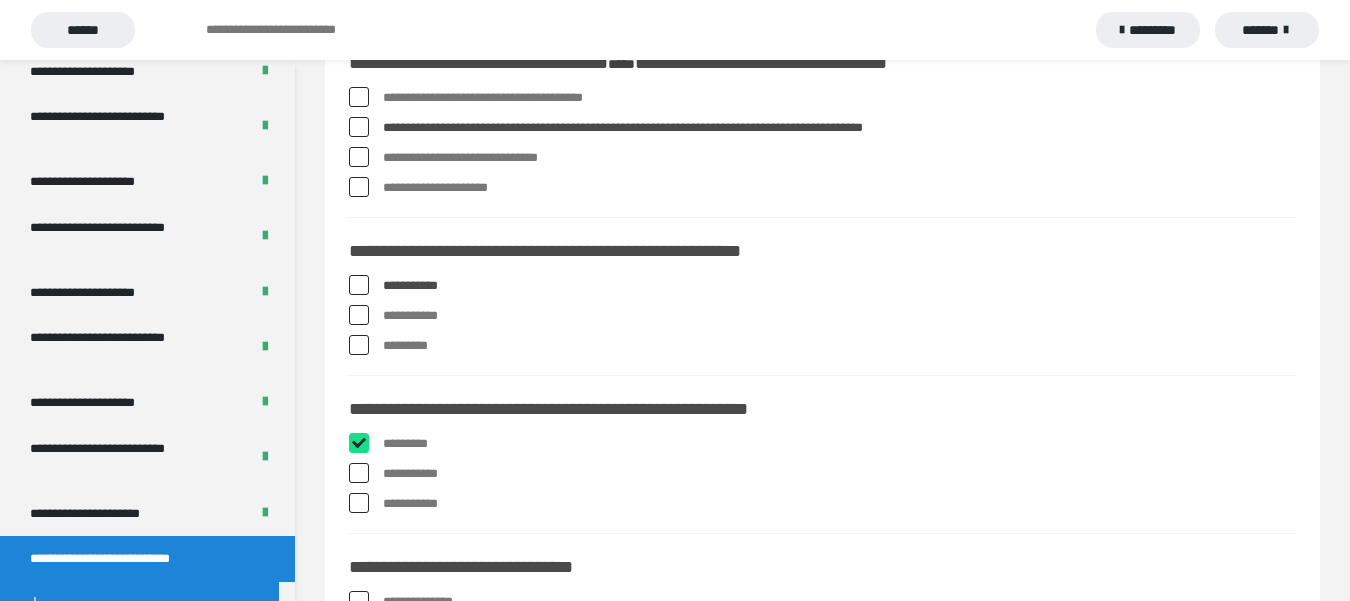 checkbox on "****" 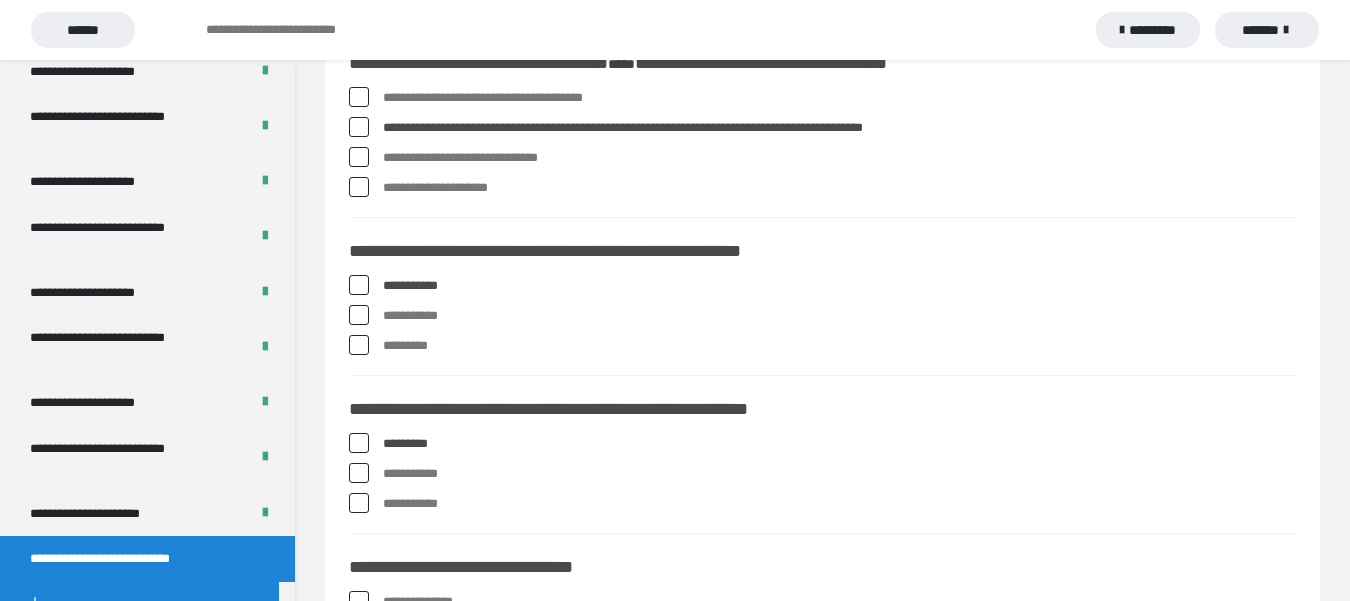 scroll, scrollTop: 800, scrollLeft: 0, axis: vertical 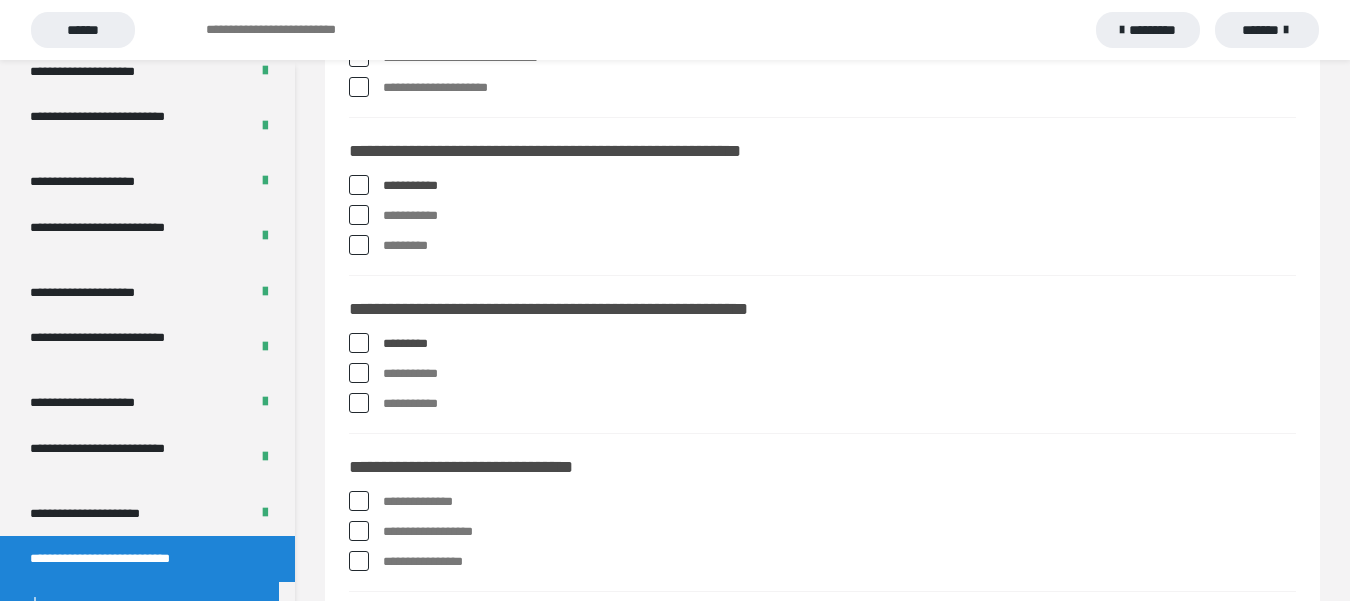 click at bounding box center (359, 531) 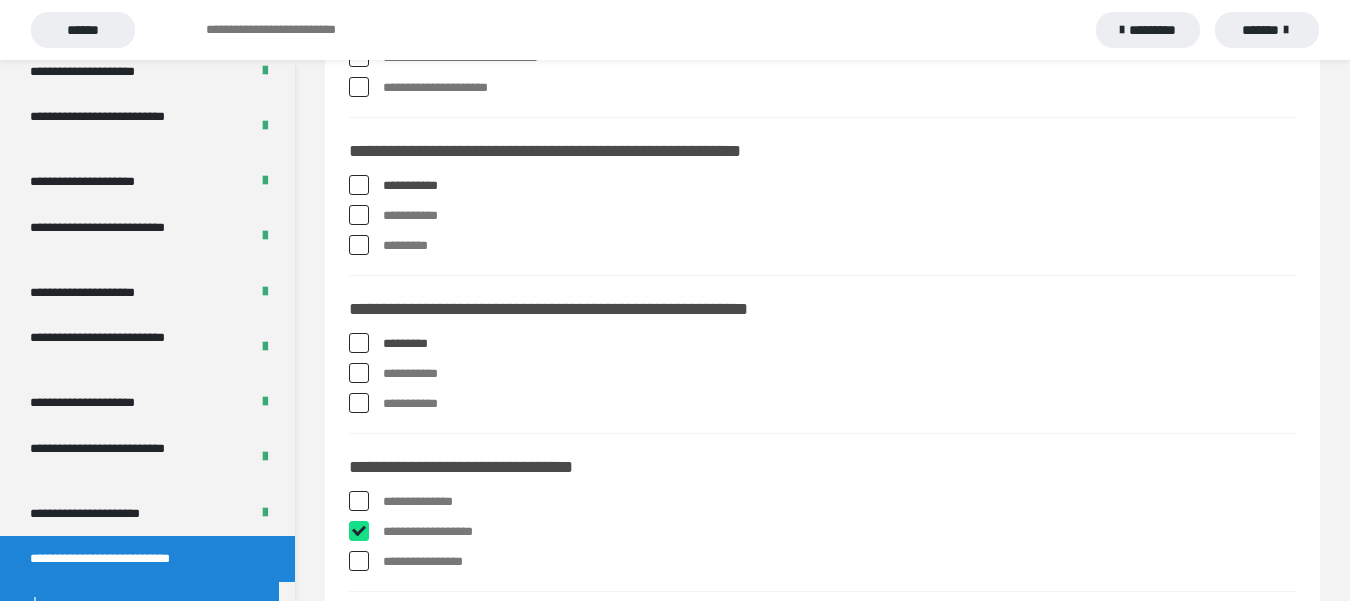 checkbox on "****" 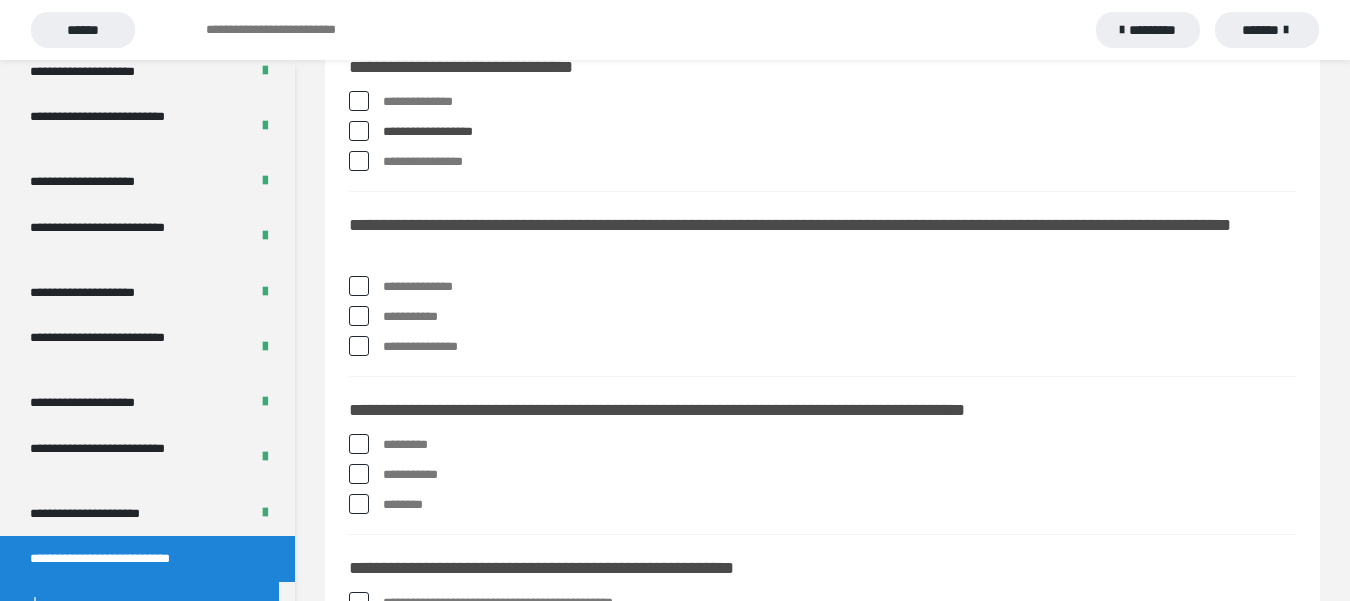 scroll, scrollTop: 1300, scrollLeft: 0, axis: vertical 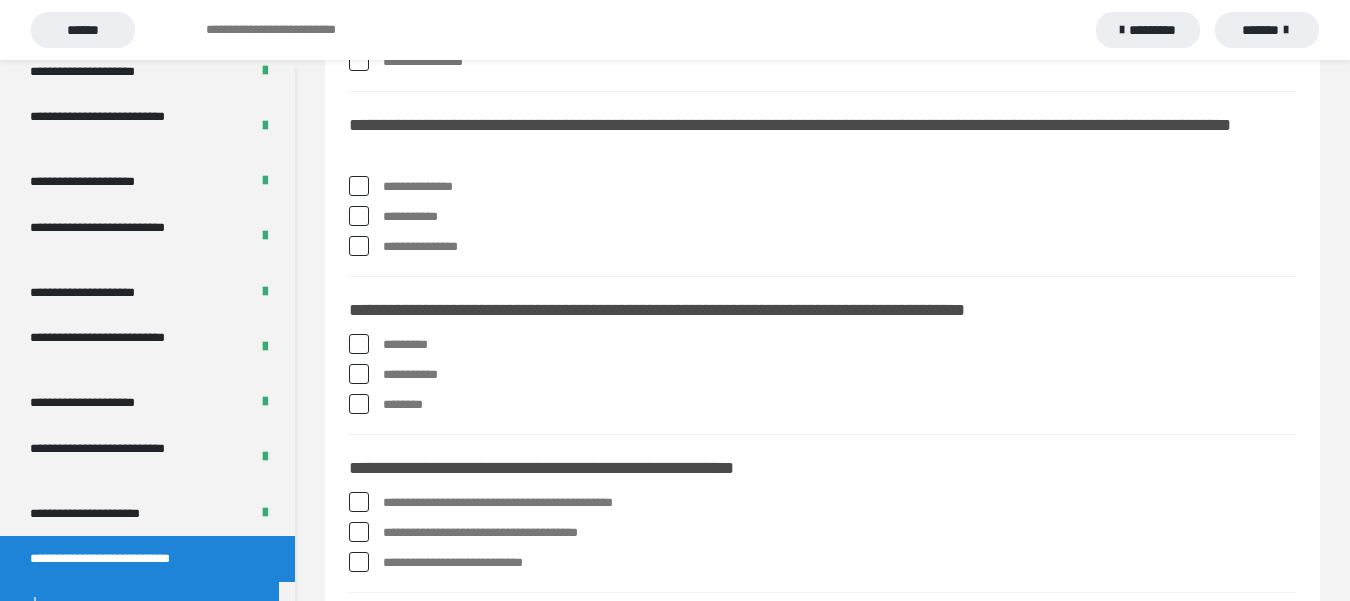 click at bounding box center (359, 502) 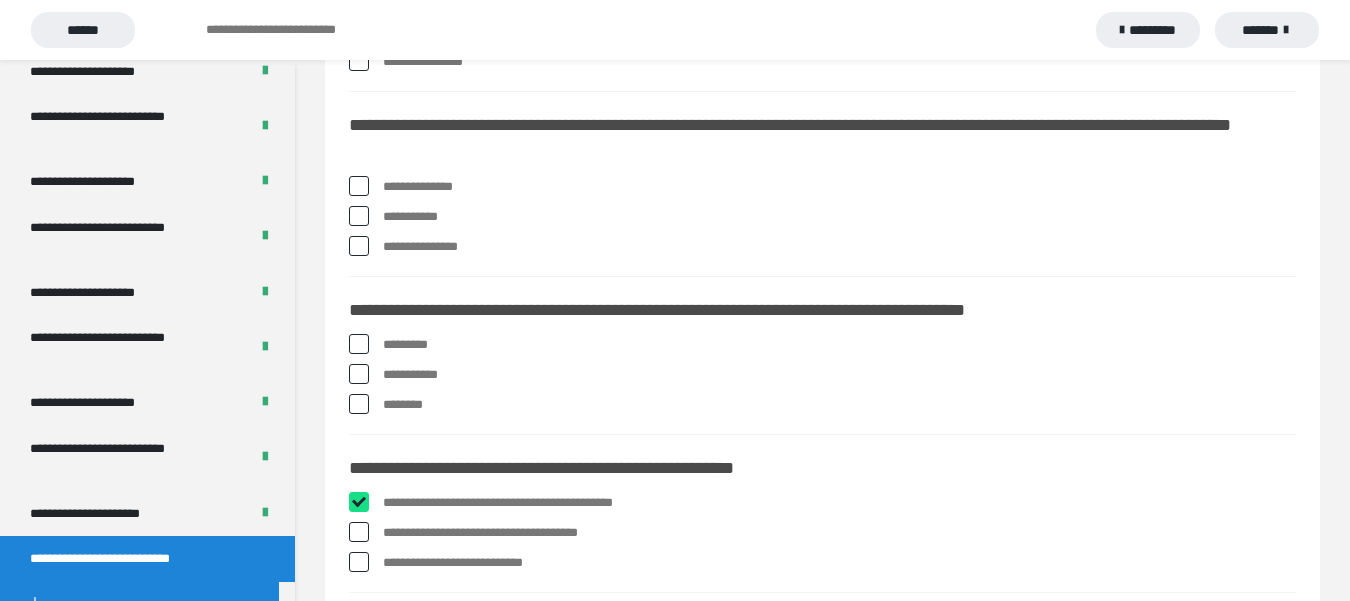 checkbox on "****" 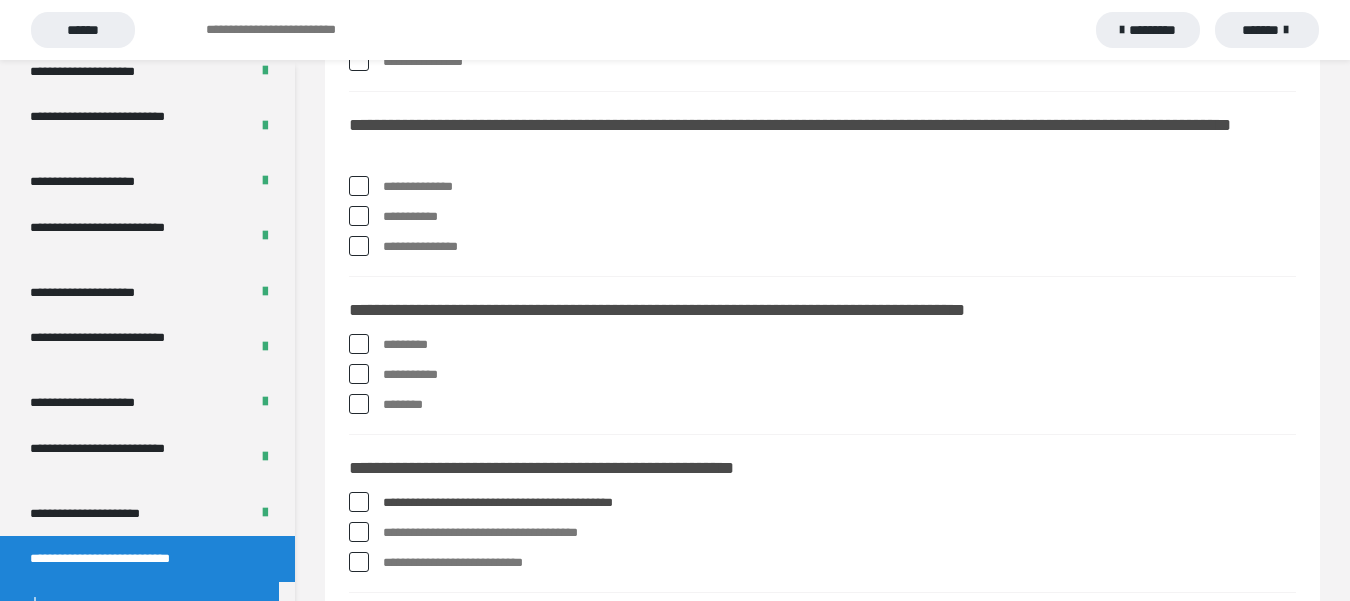 click at bounding box center (359, 186) 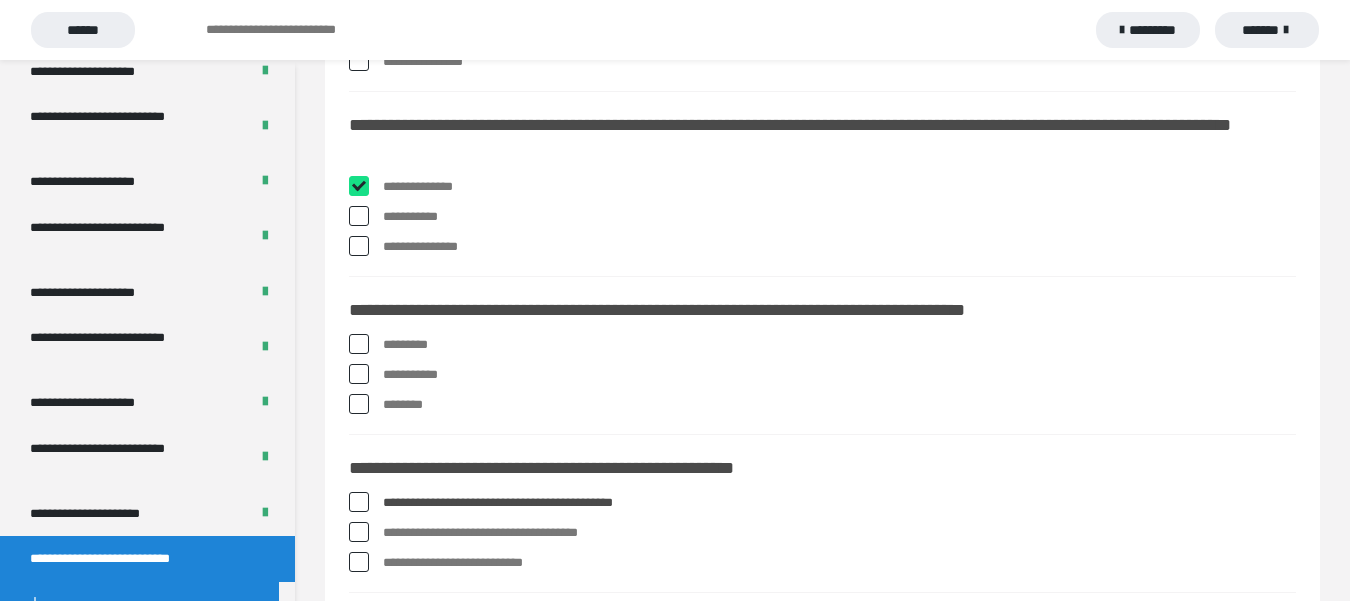checkbox on "****" 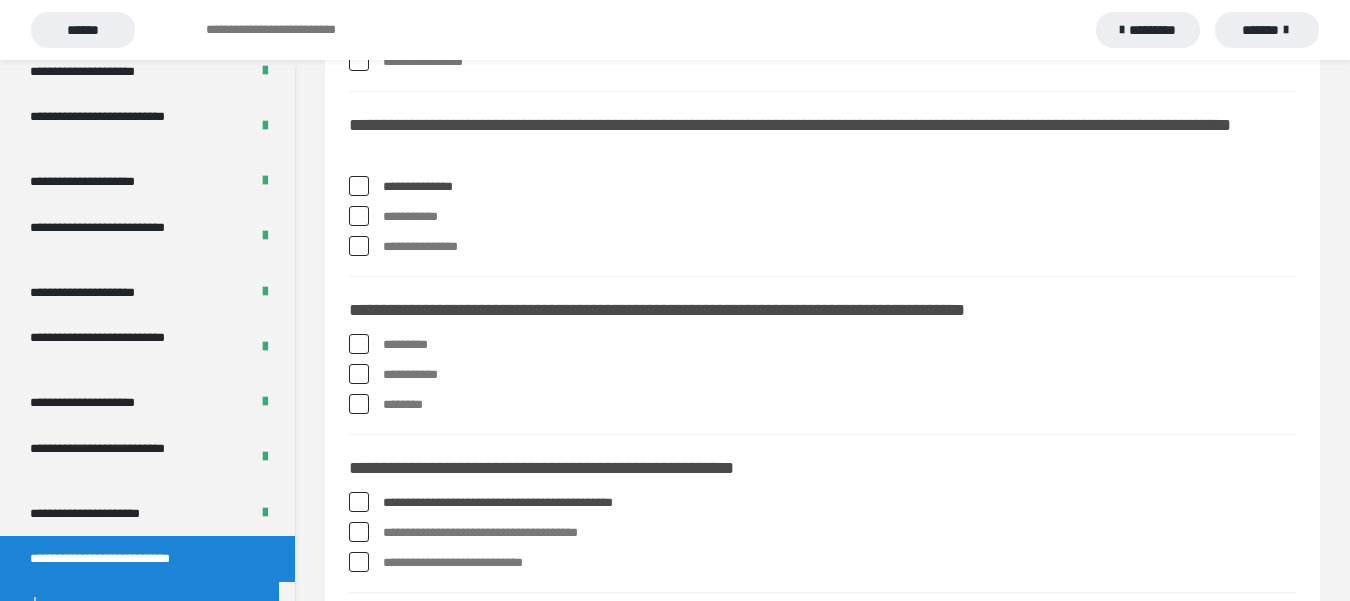 click at bounding box center (359, 374) 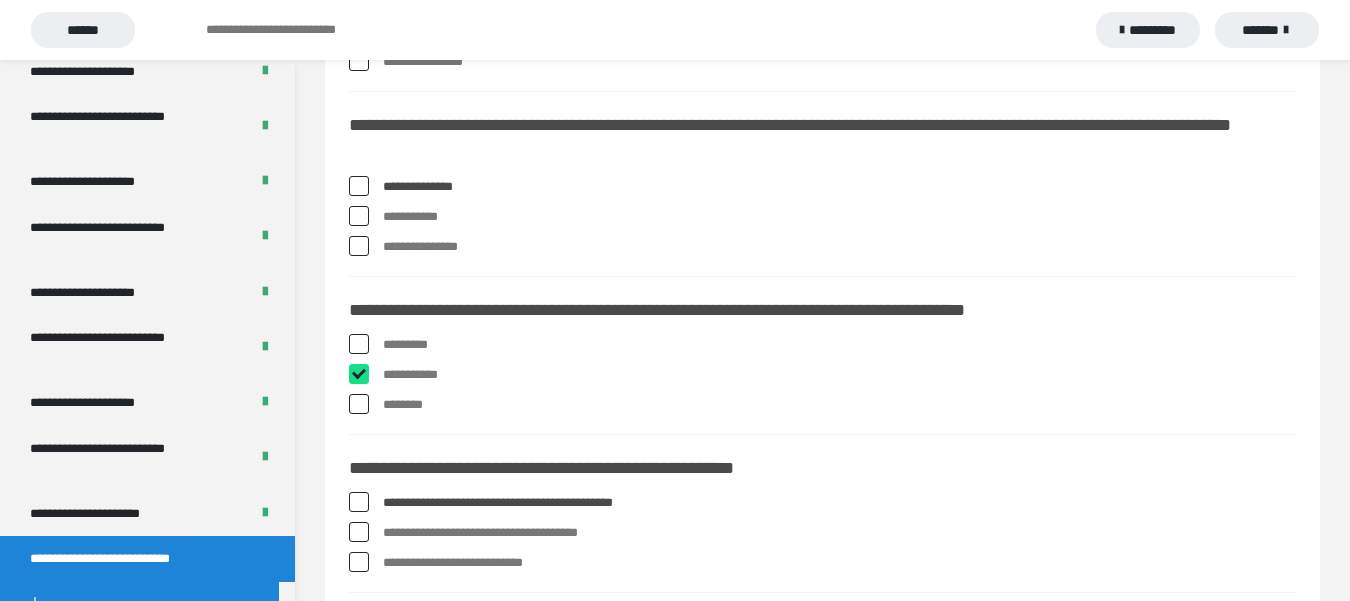 checkbox on "****" 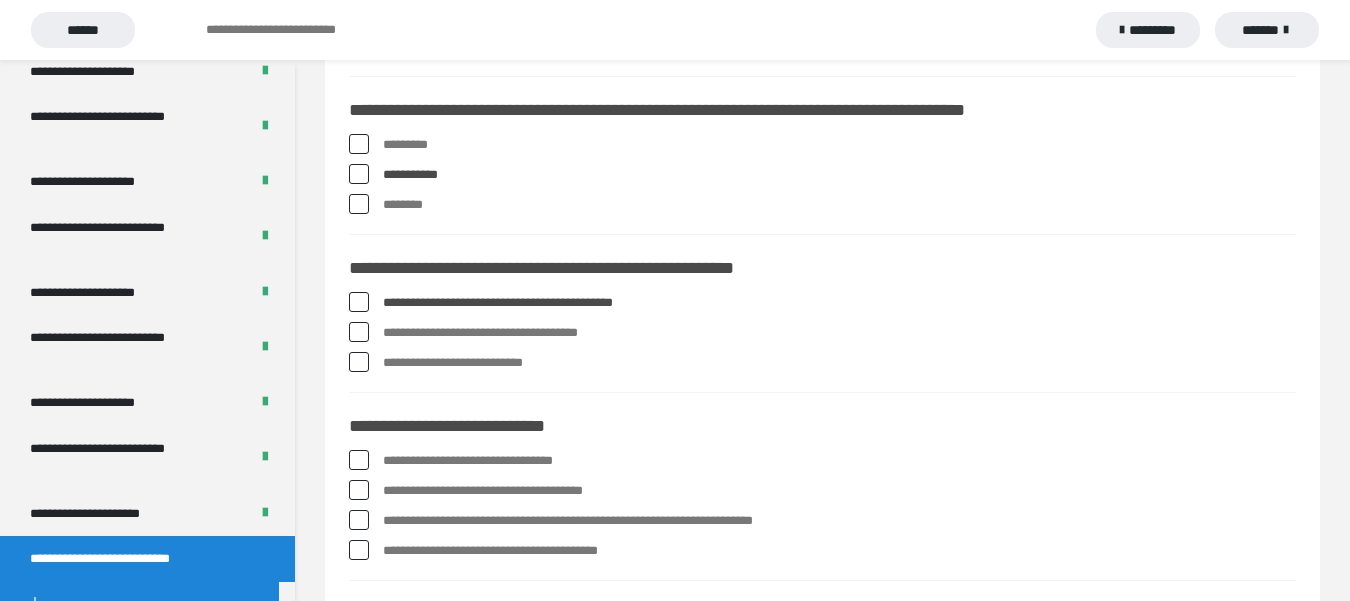 scroll, scrollTop: 1597, scrollLeft: 0, axis: vertical 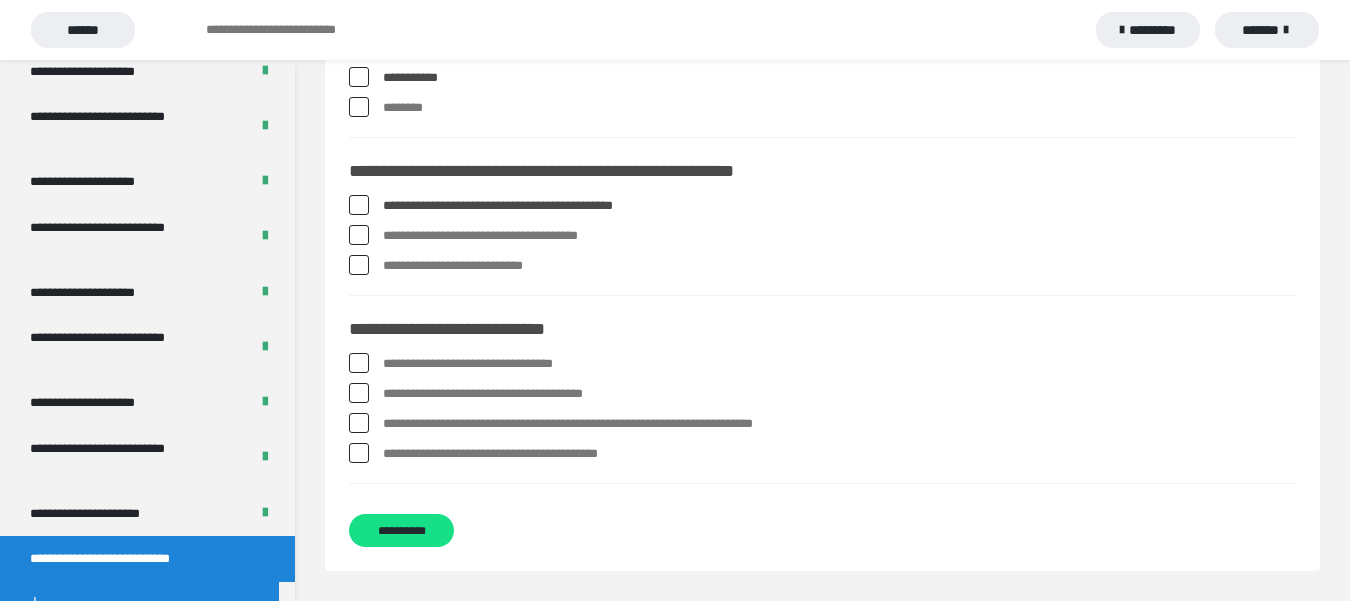 click at bounding box center [359, 423] 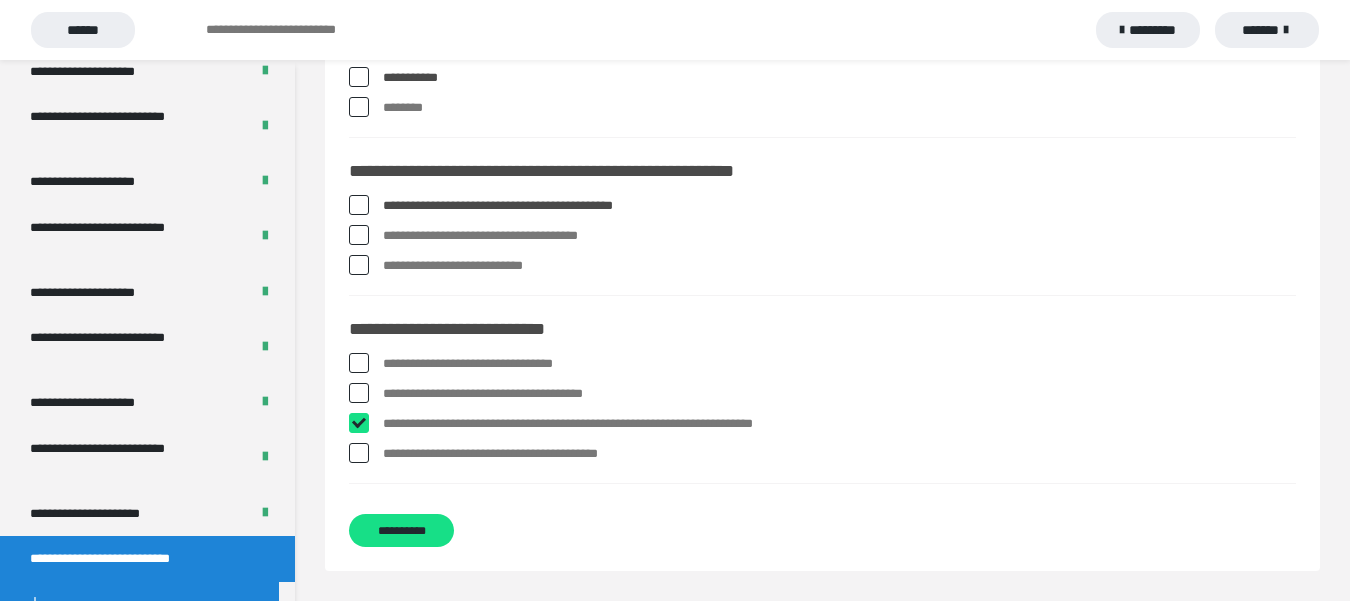 checkbox on "****" 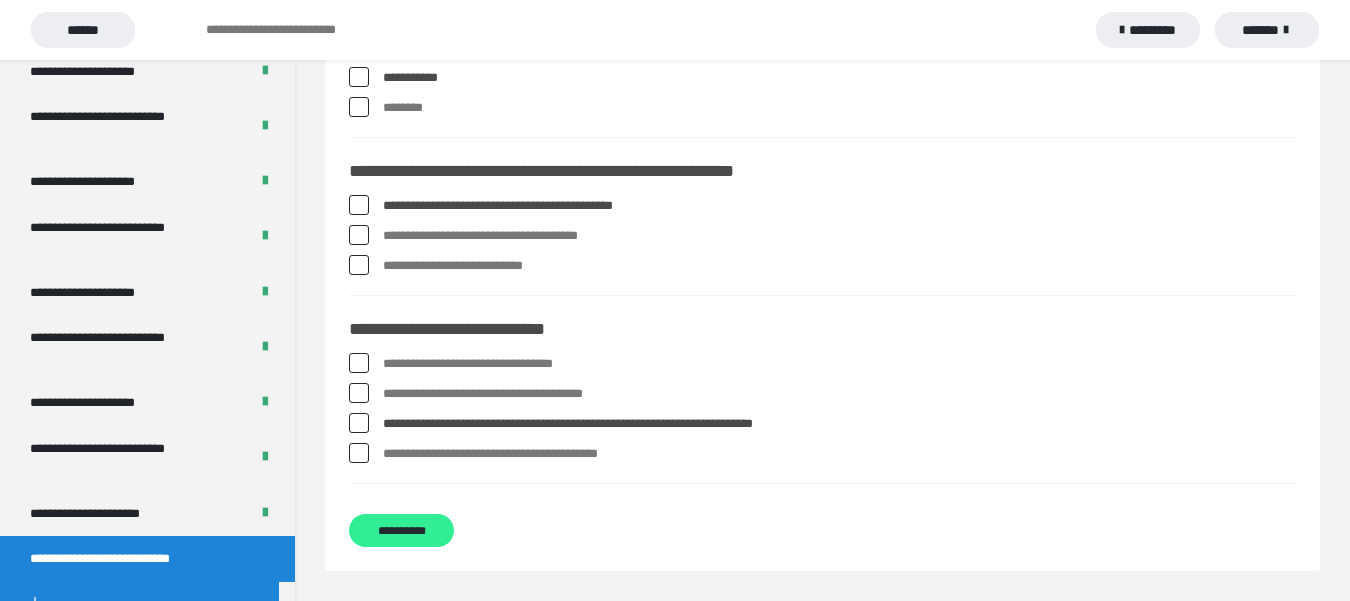 click on "**********" at bounding box center (401, 530) 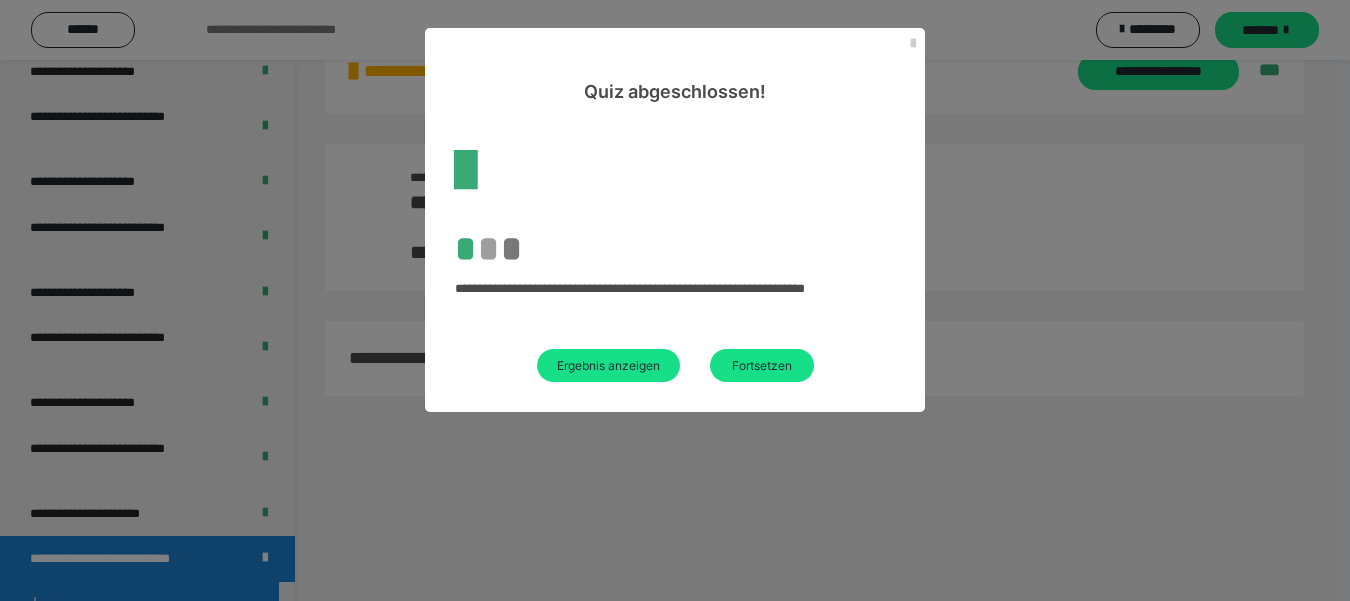 scroll, scrollTop: 60, scrollLeft: 0, axis: vertical 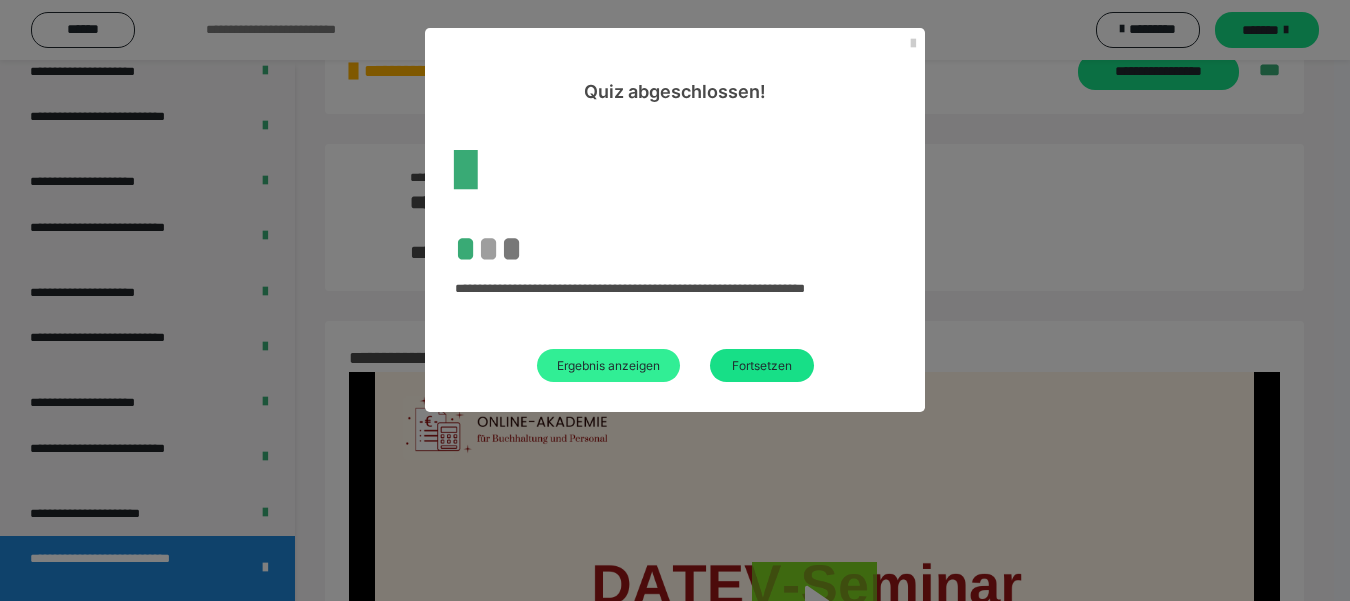 click on "Ergebnis anzeigen" at bounding box center [608, 365] 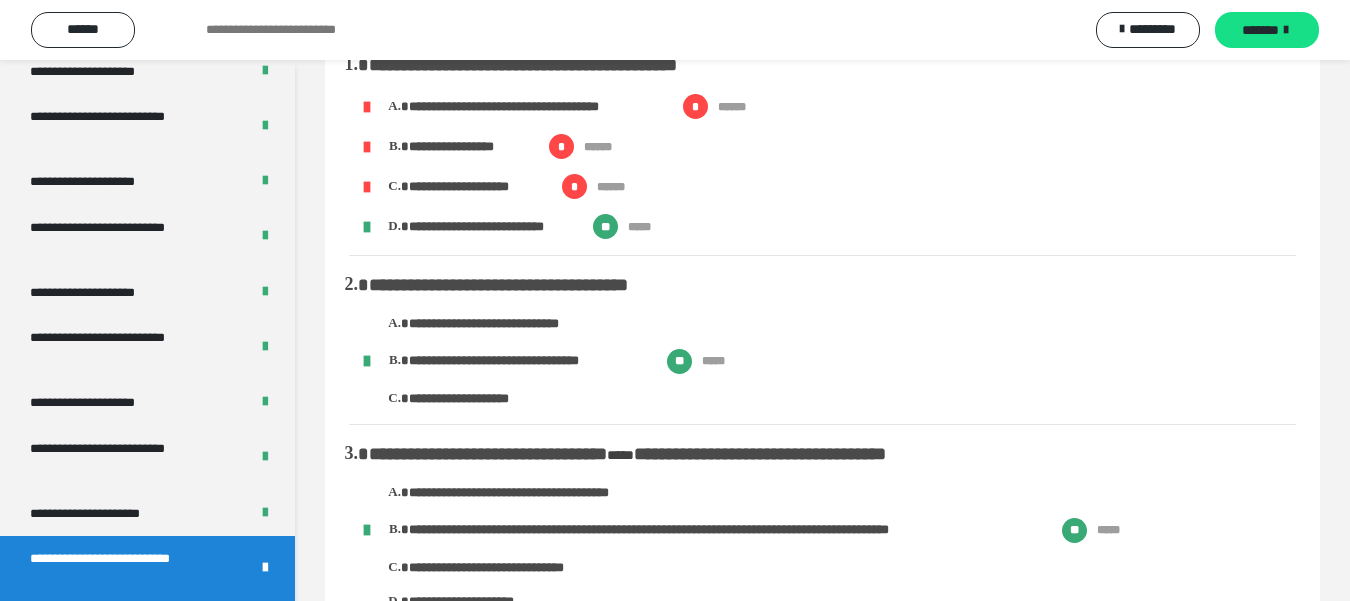 scroll, scrollTop: 200, scrollLeft: 0, axis: vertical 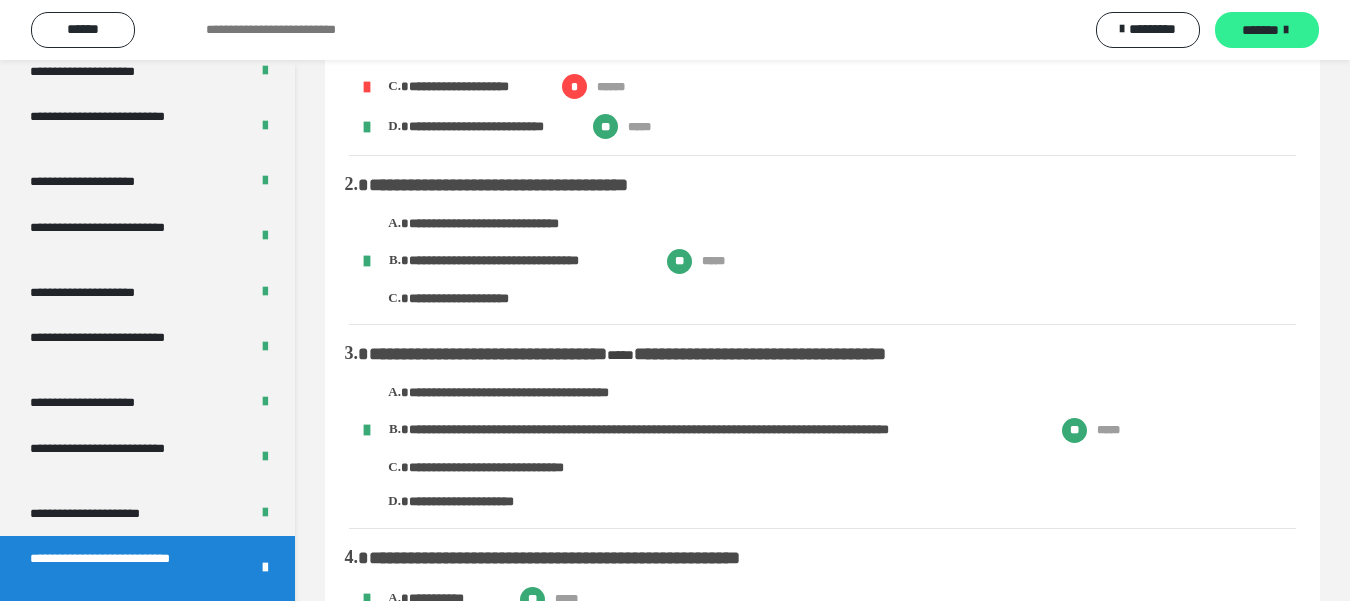 click on "*******" at bounding box center (1260, 30) 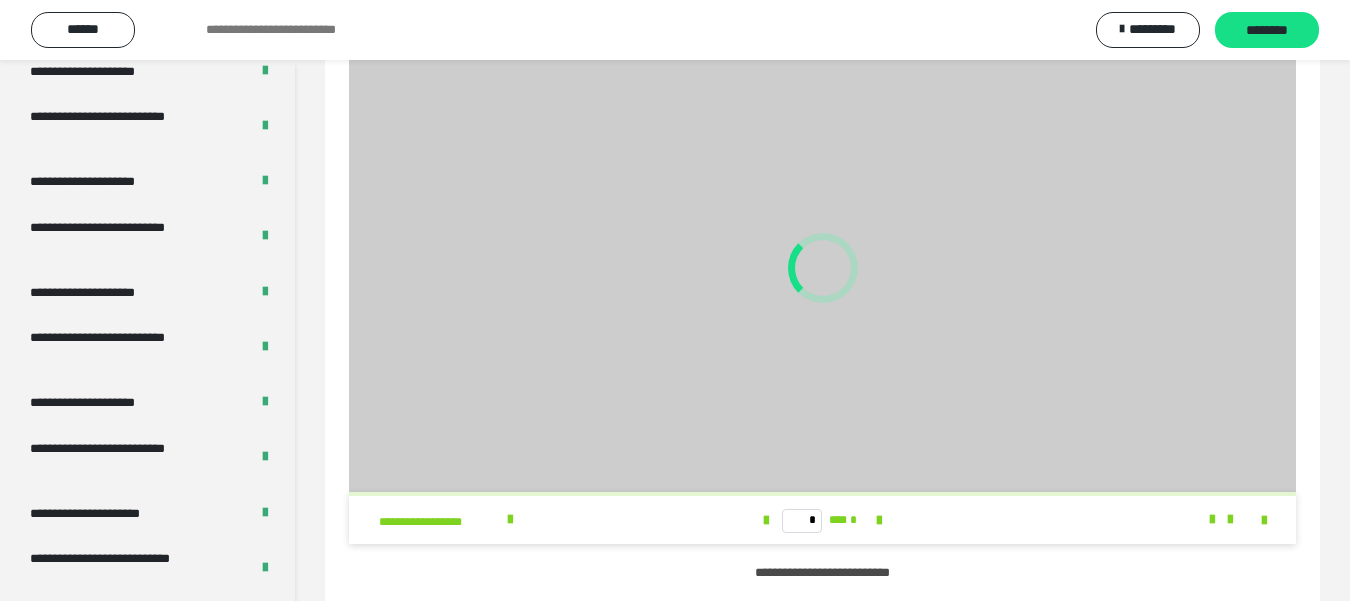 scroll, scrollTop: 200, scrollLeft: 0, axis: vertical 